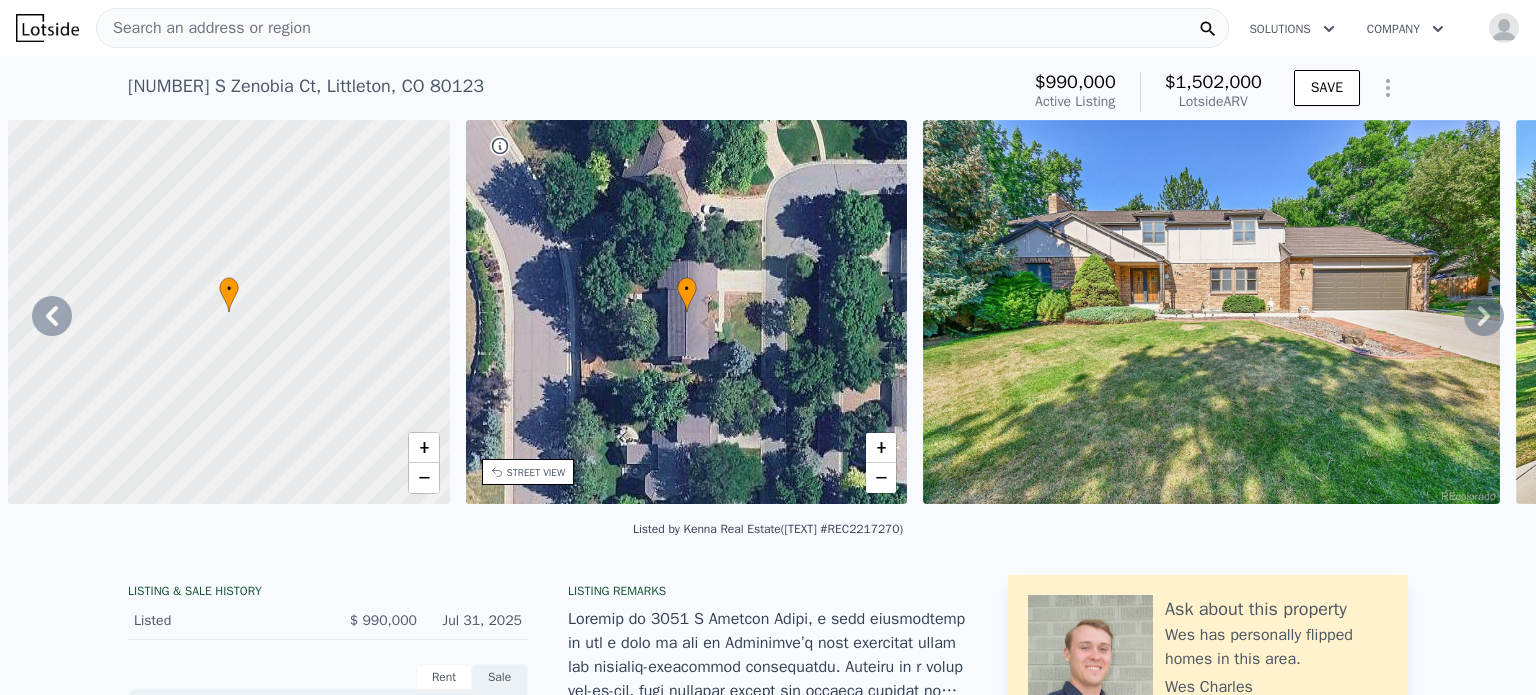 scroll, scrollTop: 0, scrollLeft: 0, axis: both 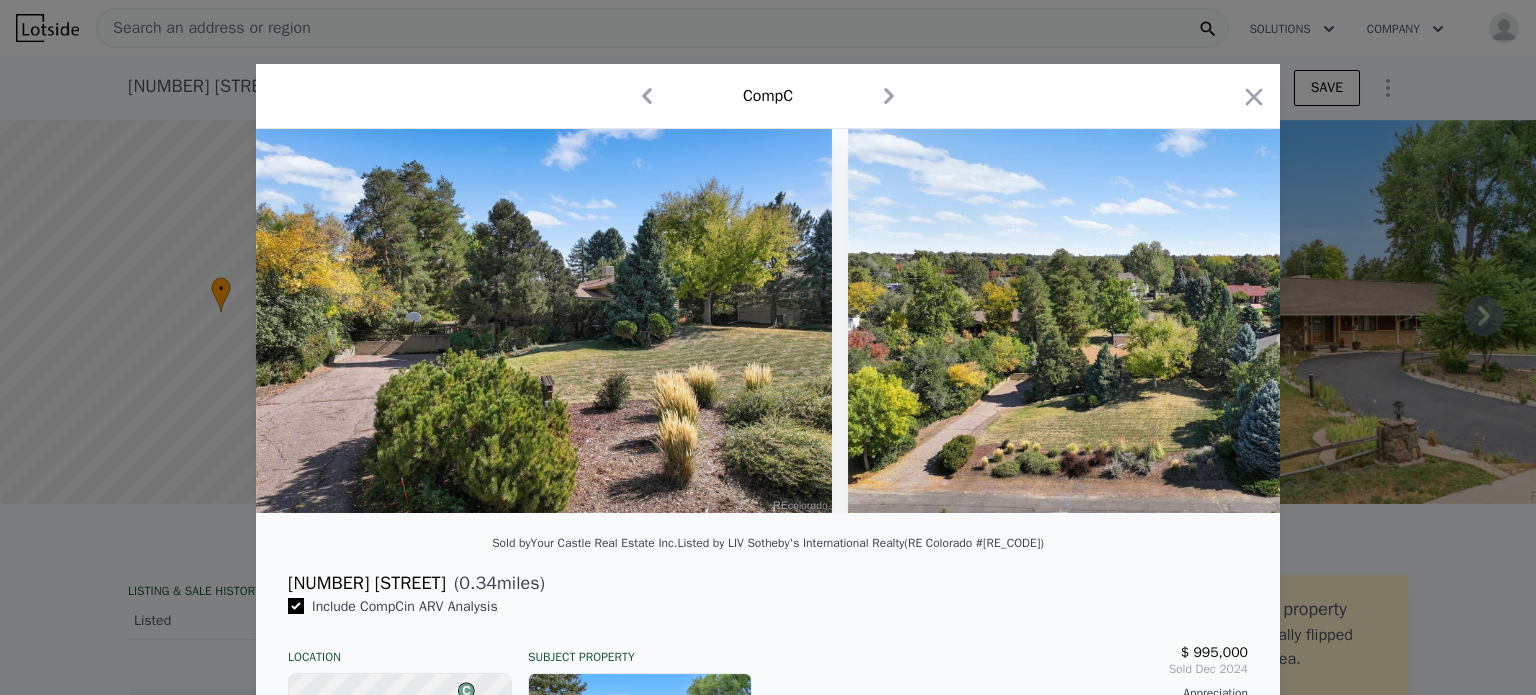 click 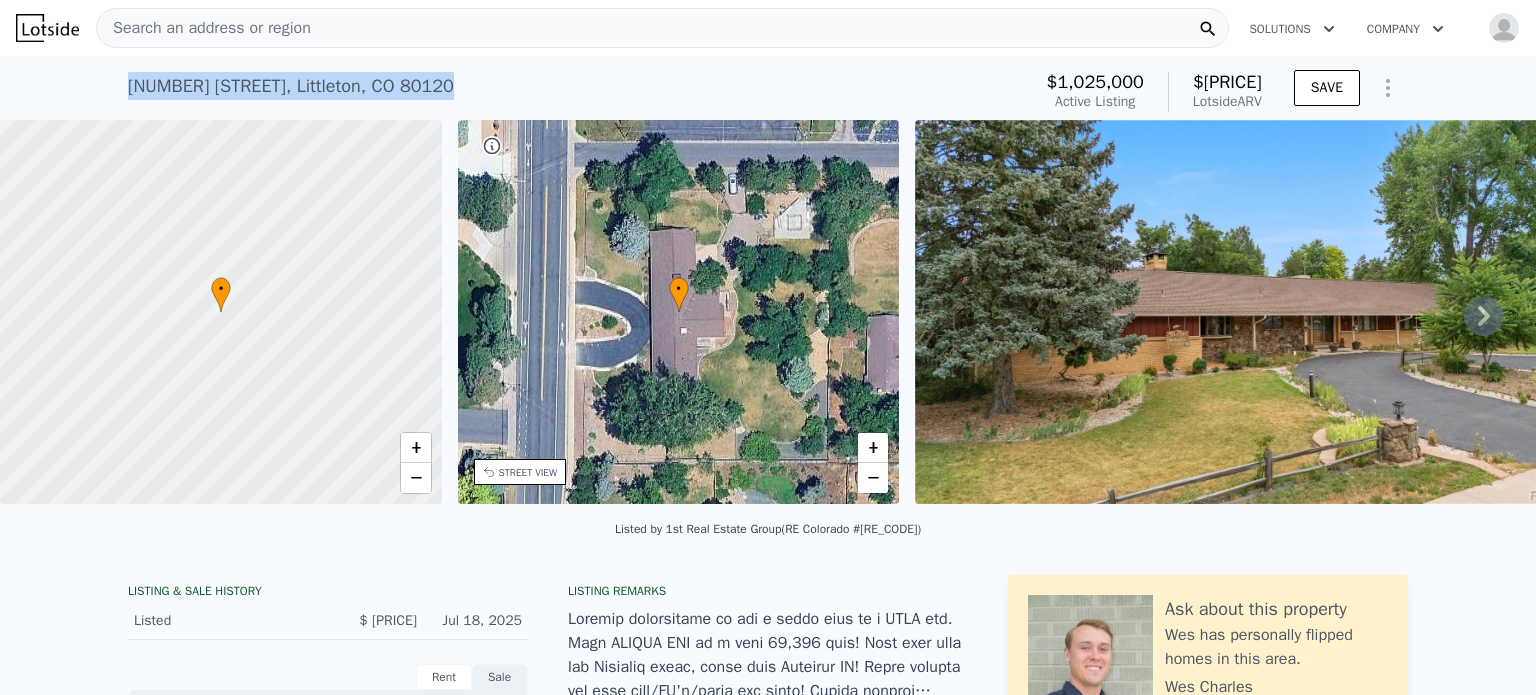 drag, startPoint x: 469, startPoint y: 89, endPoint x: 118, endPoint y: 81, distance: 351.09116 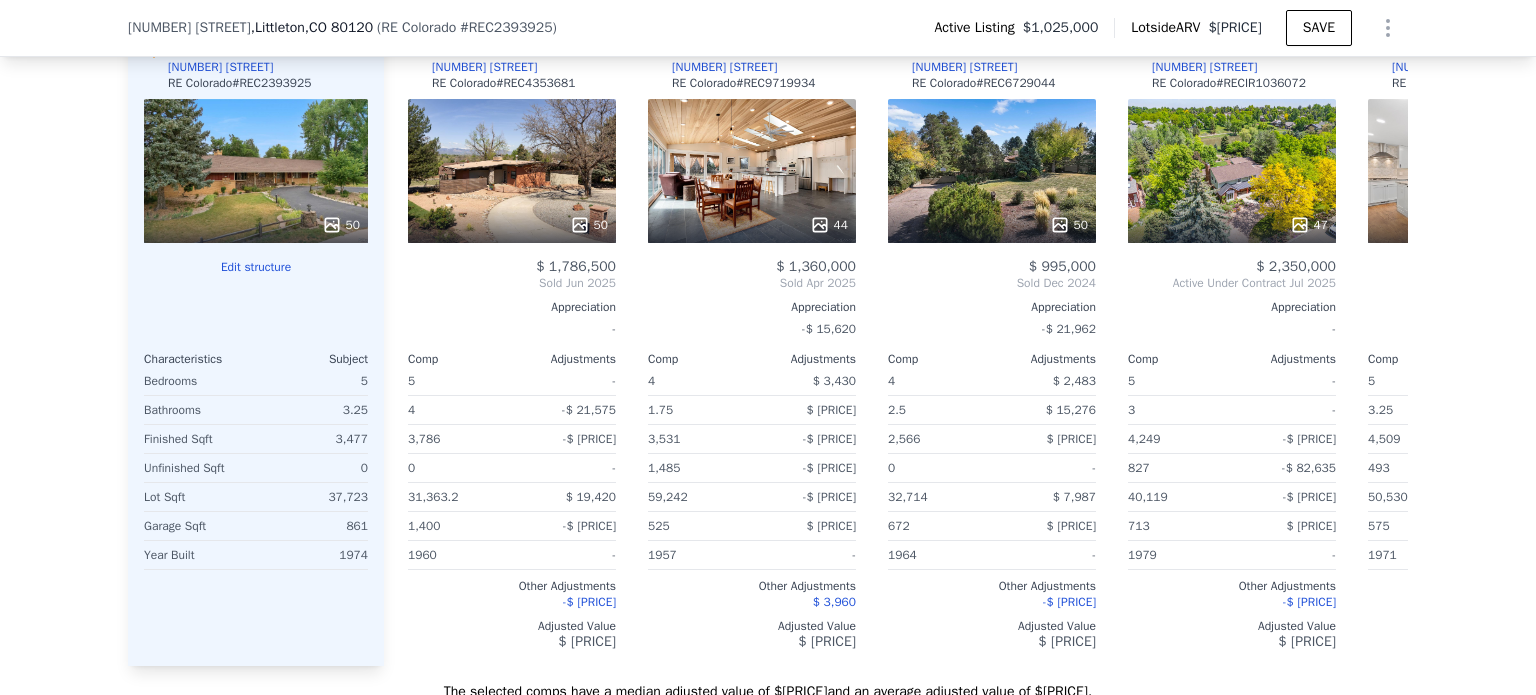scroll, scrollTop: 2138, scrollLeft: 0, axis: vertical 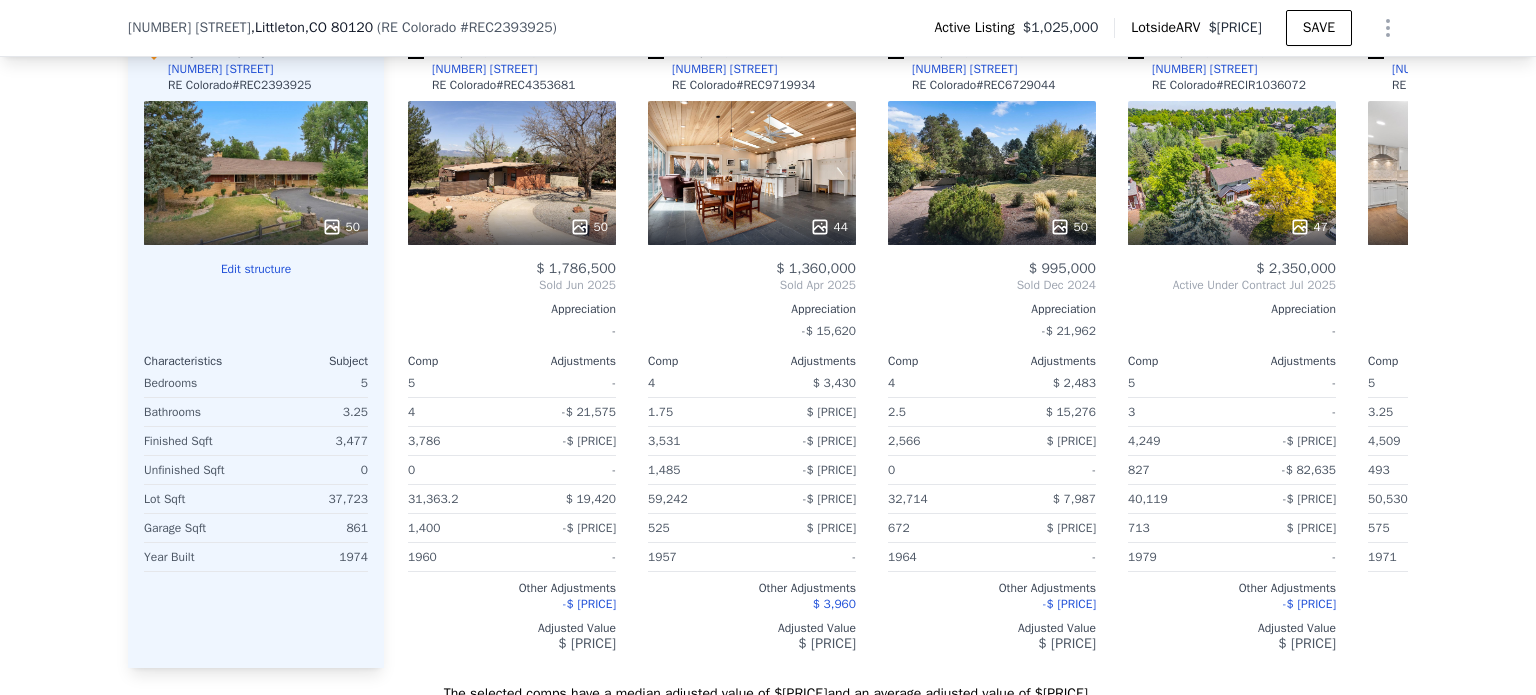 click on "50" at bounding box center [992, 173] 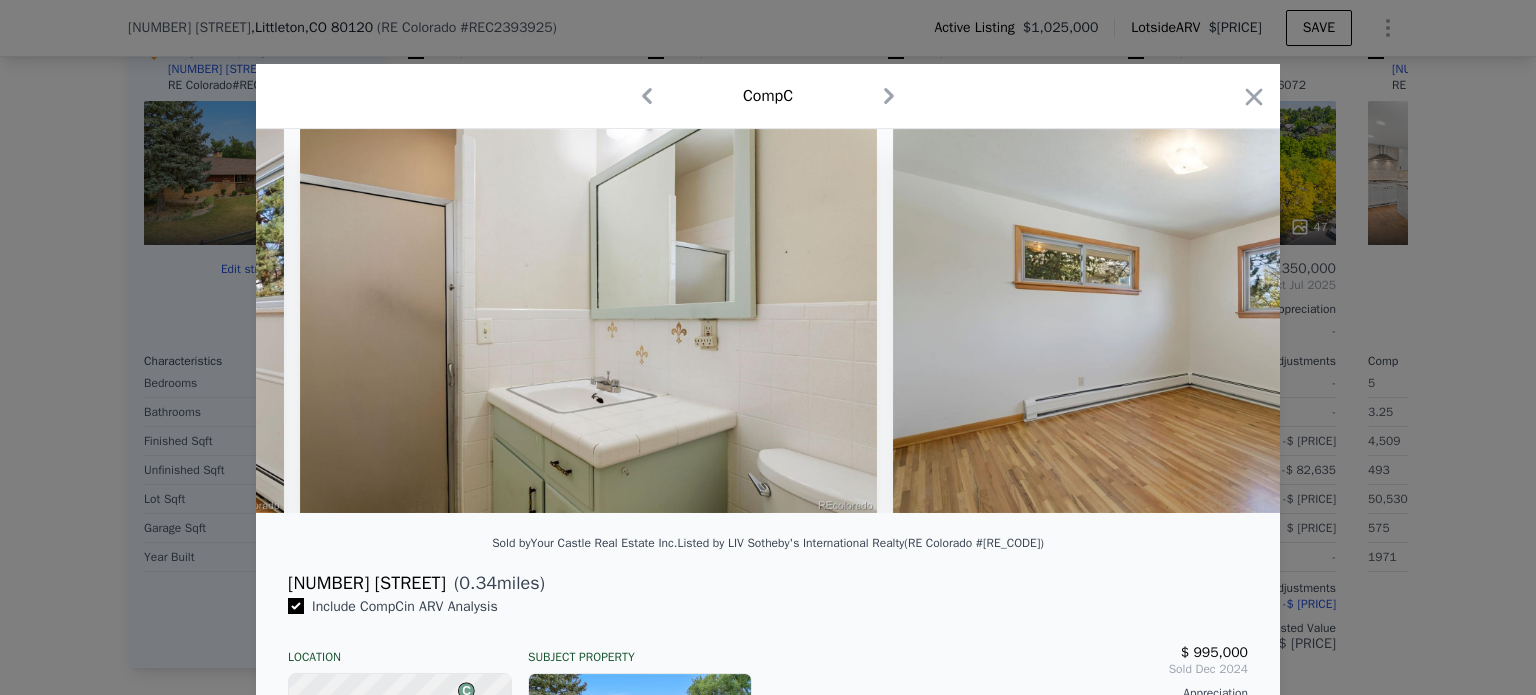 scroll, scrollTop: 0, scrollLeft: 16076, axis: horizontal 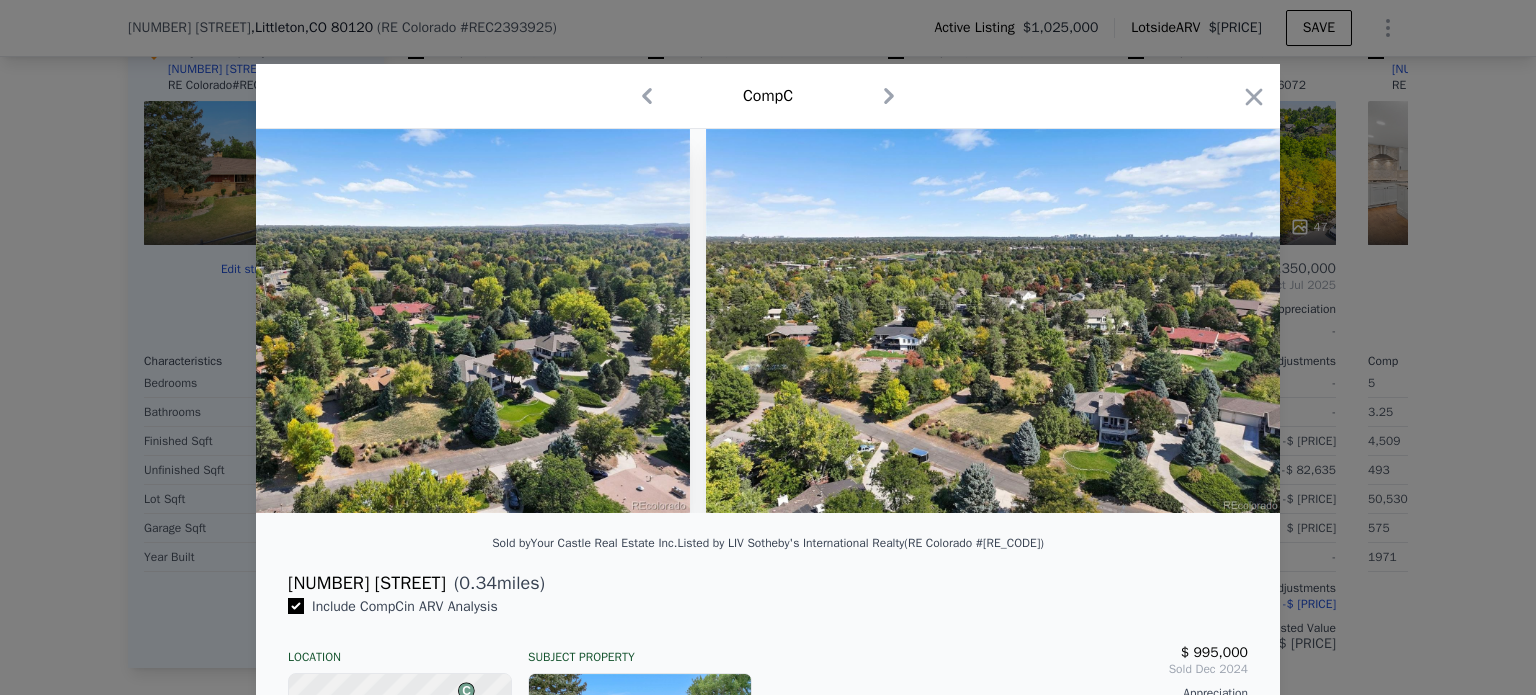 click 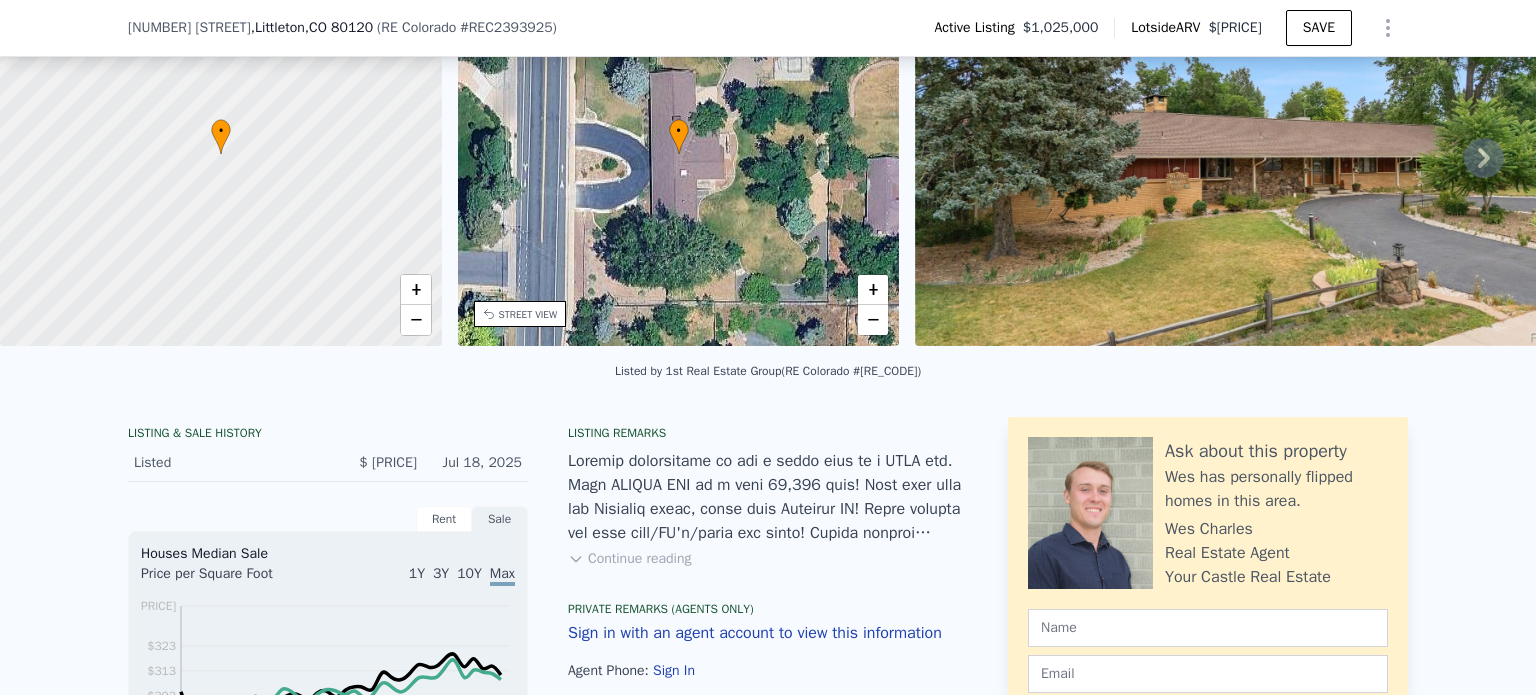 scroll, scrollTop: 0, scrollLeft: 0, axis: both 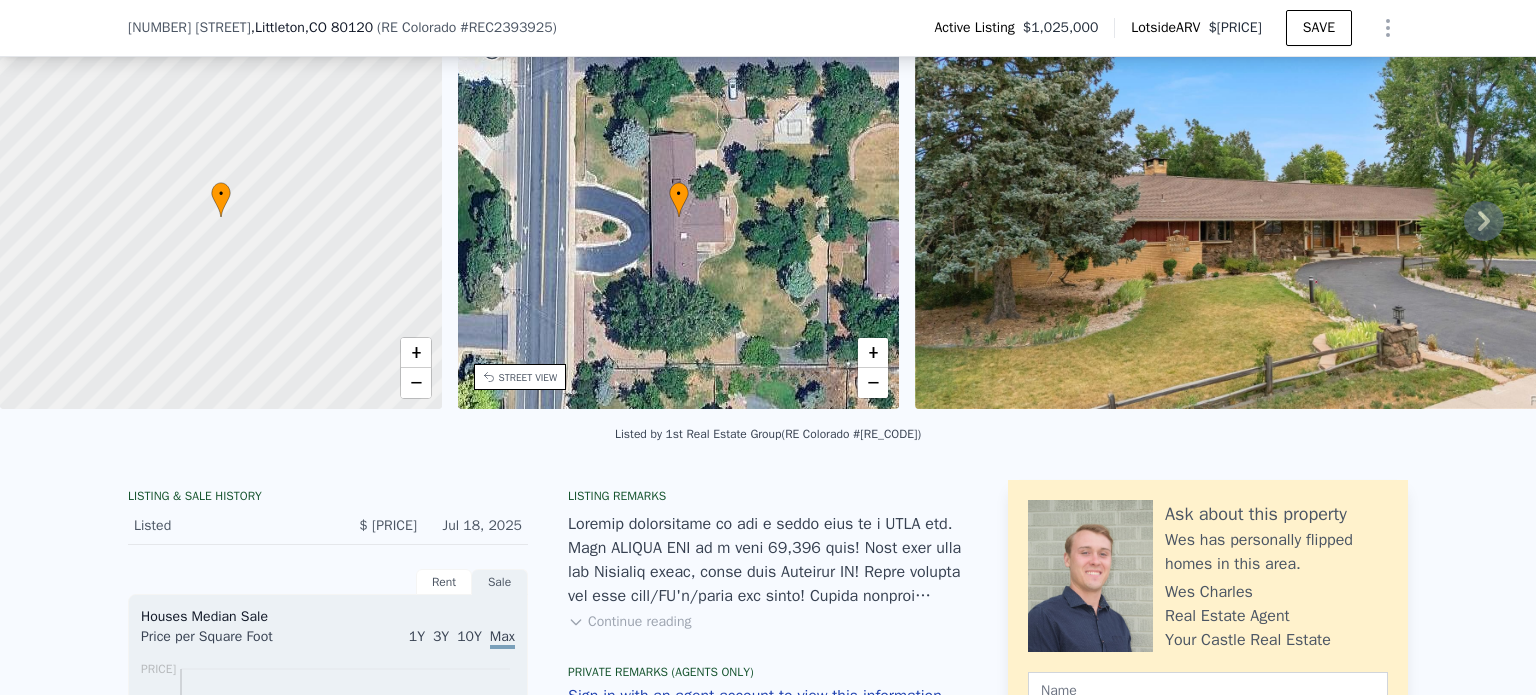 click on "Listed by 1st Real Estate Group  (RE Colorado #REC2393925)" at bounding box center [768, 440] 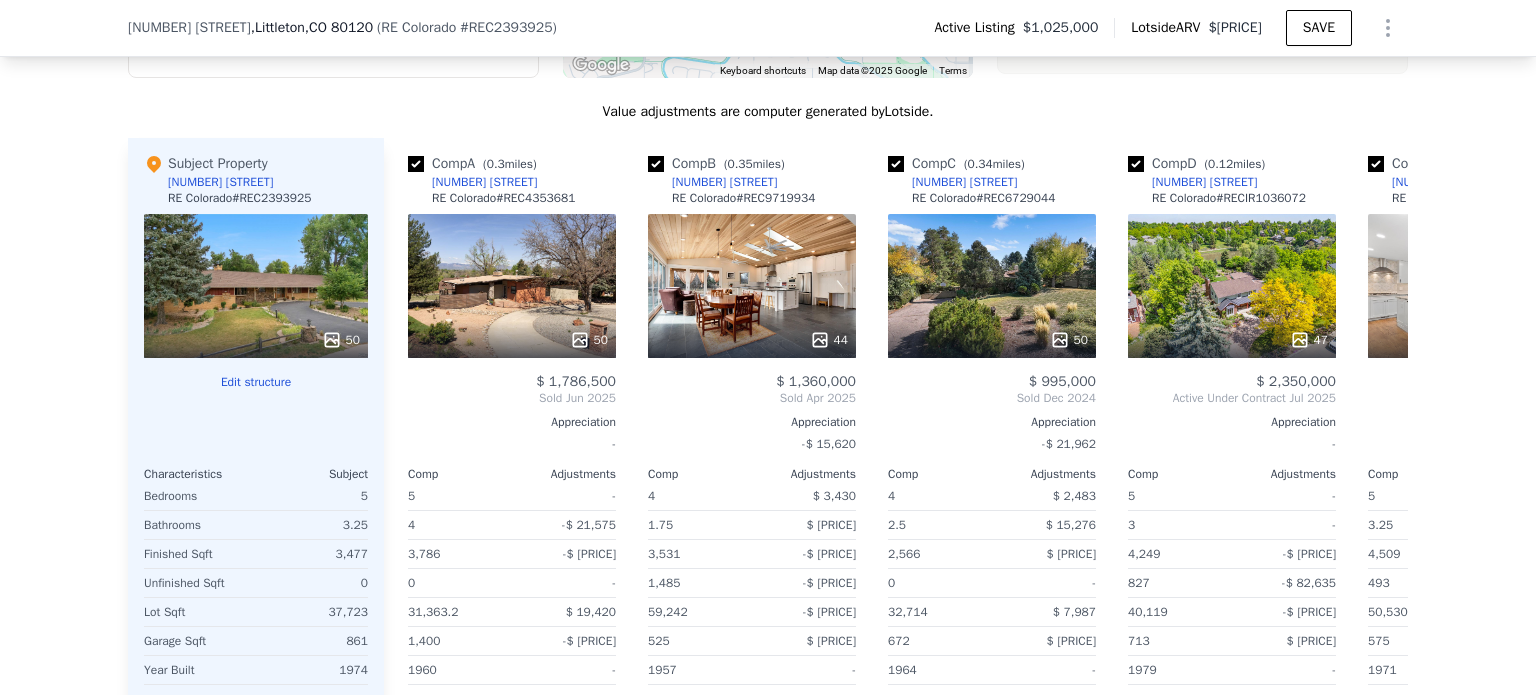 scroll, scrollTop: 2038, scrollLeft: 0, axis: vertical 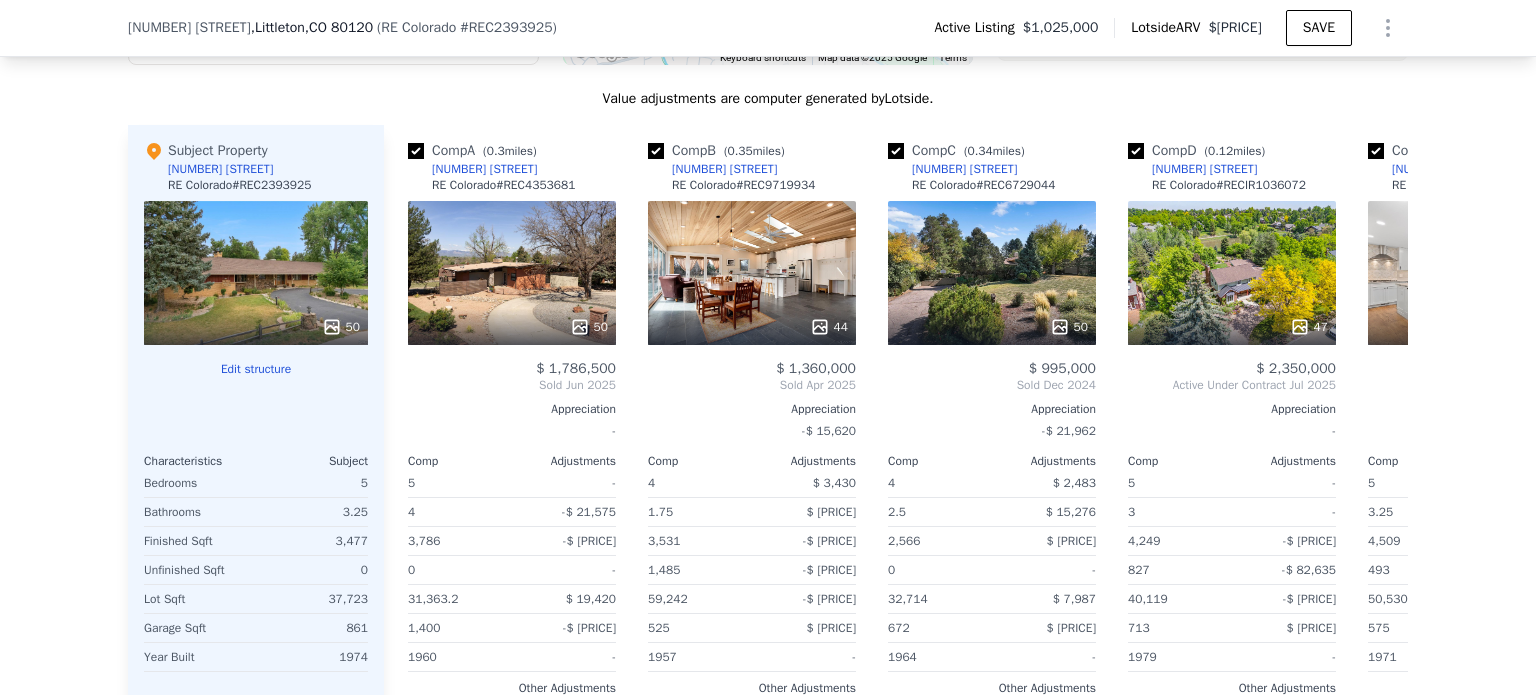 click on "We found  7 sales  that match your search Listings provided by  RE Colorado .  Filters  Map  Prices Modify Comp Filters Listing Status Sold Pending Active Characteristics   Min Max Bedrooms 4 5 Bathrooms 1.75 4 Finished Sqft 2520 4509 Lot Size Sqft 21344.4 59242 Edit all filters To navigate the map with touch gestures double-tap and hold your finger on the map, then drag the map. ← Move left → Move right ↑ Move up ↓ Move down + Zoom in - Zoom out Home Jump left by 75% End Jump right by 75% Page Up Jump up by 75% Page Down Jump down by 75% A B C D E F G • Keyboard shortcuts Map Data Map data ©2025 Google Map data ©2025 Google 500 m  Click to toggle between metric and imperial units Terms Report a map error Median Sale Price per Square Foot 80120 Selected Comp Unselected Comp Sep 24 Nov 24 Jan 25 Mar 25 May 25 Jul 25 $200 $300 $400 $500 $600 C B A D E F Subject G Month 80120 Selected Comp Unselected Comp Aug 1, 2024 304.543 Sep 1, 2024 306.684 Oct 1, 2024 310.185 Nov 1, 2024 310.323 Dec 1, 2024 . 5" at bounding box center [768, 230] 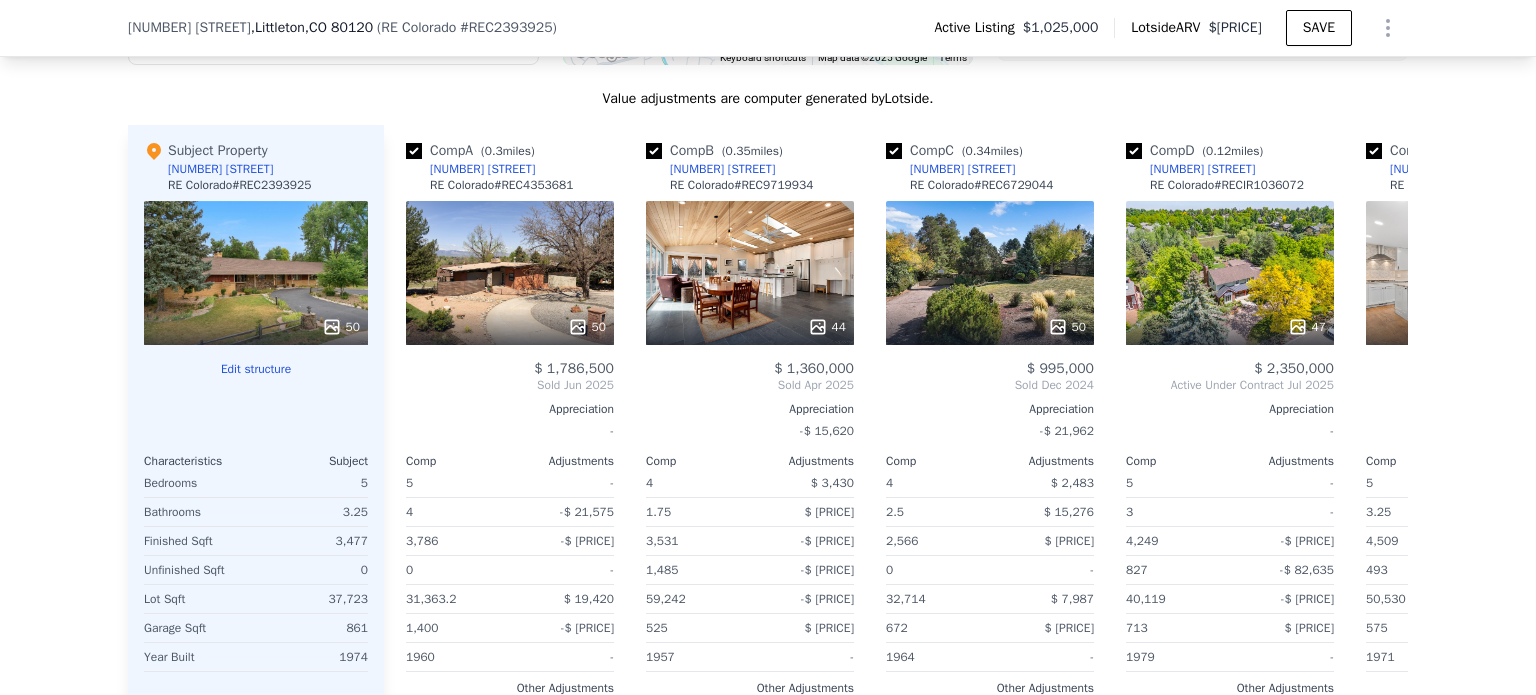scroll, scrollTop: 0, scrollLeft: 0, axis: both 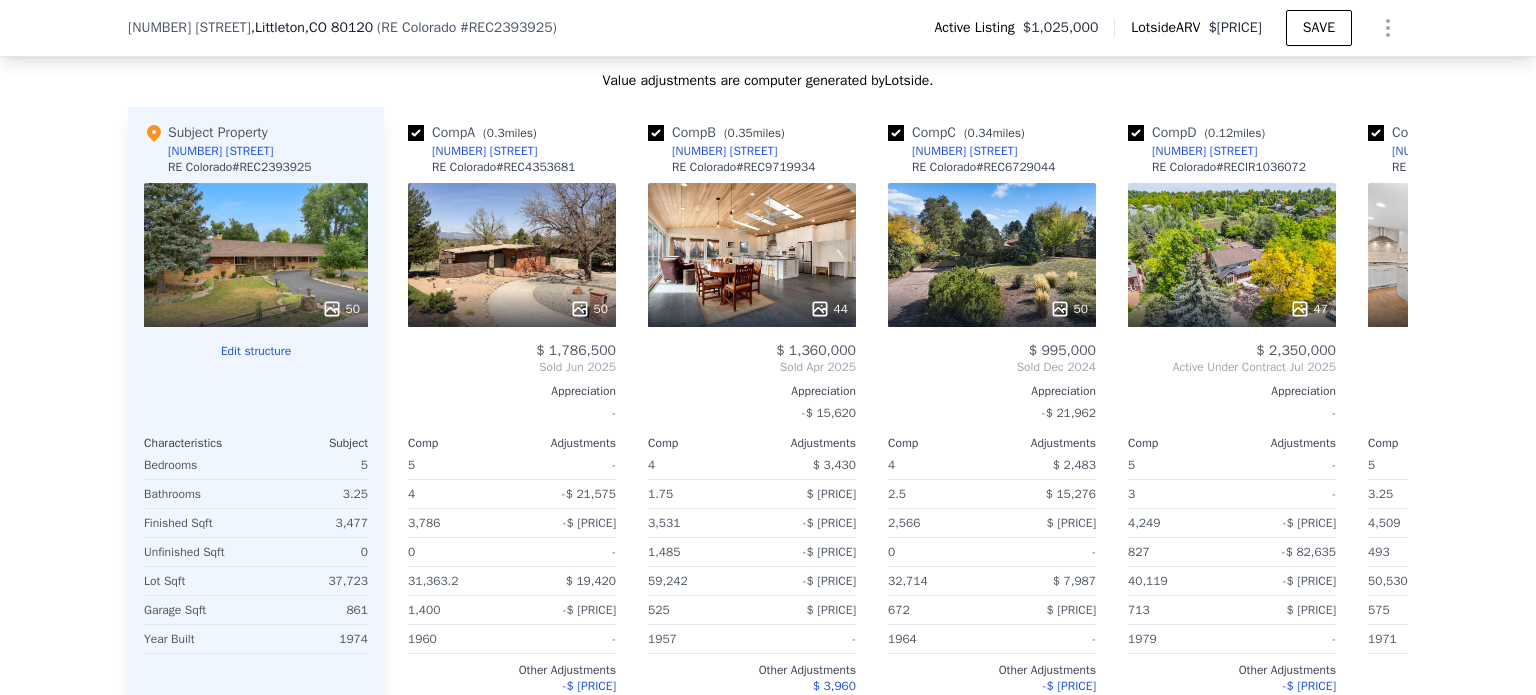 click on "50" at bounding box center (256, 255) 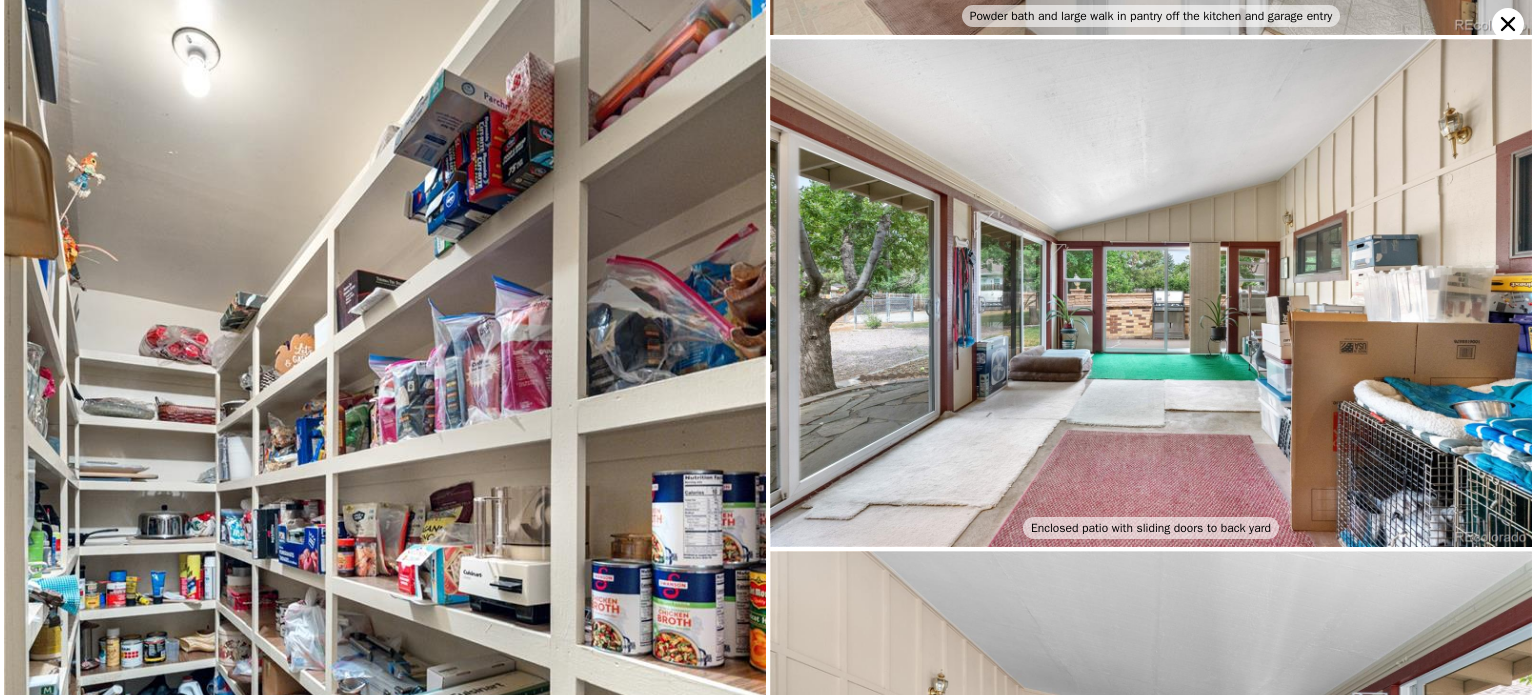 scroll, scrollTop: 5573, scrollLeft: 0, axis: vertical 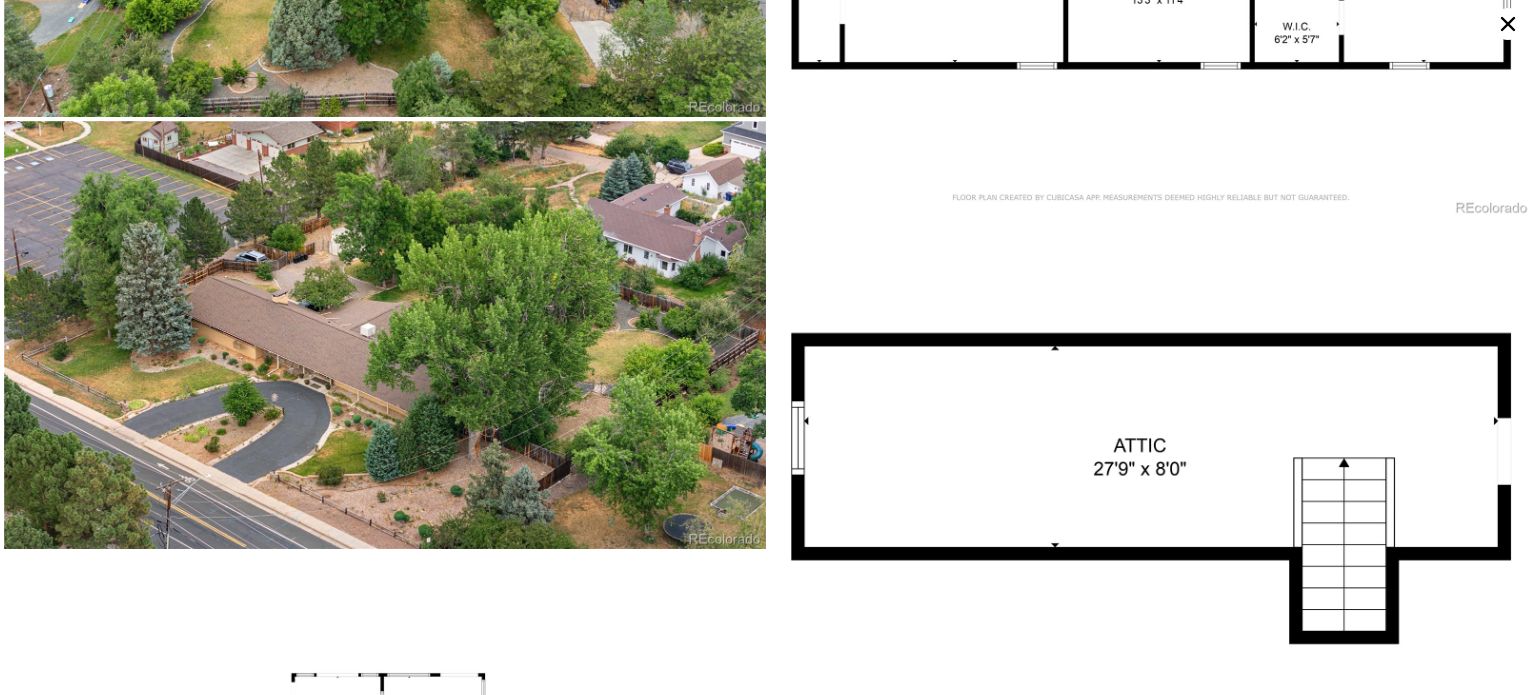 click at bounding box center [385, 335] 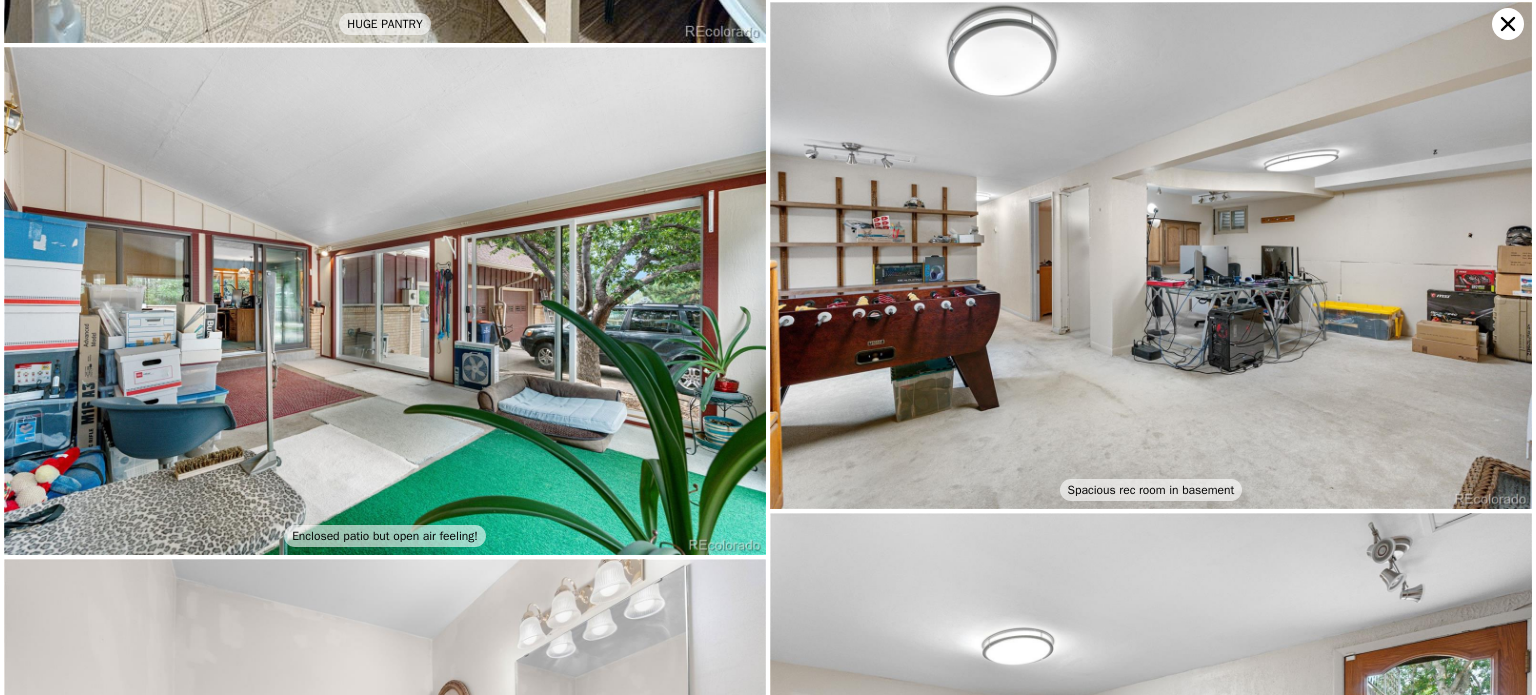 scroll, scrollTop: 6630, scrollLeft: 0, axis: vertical 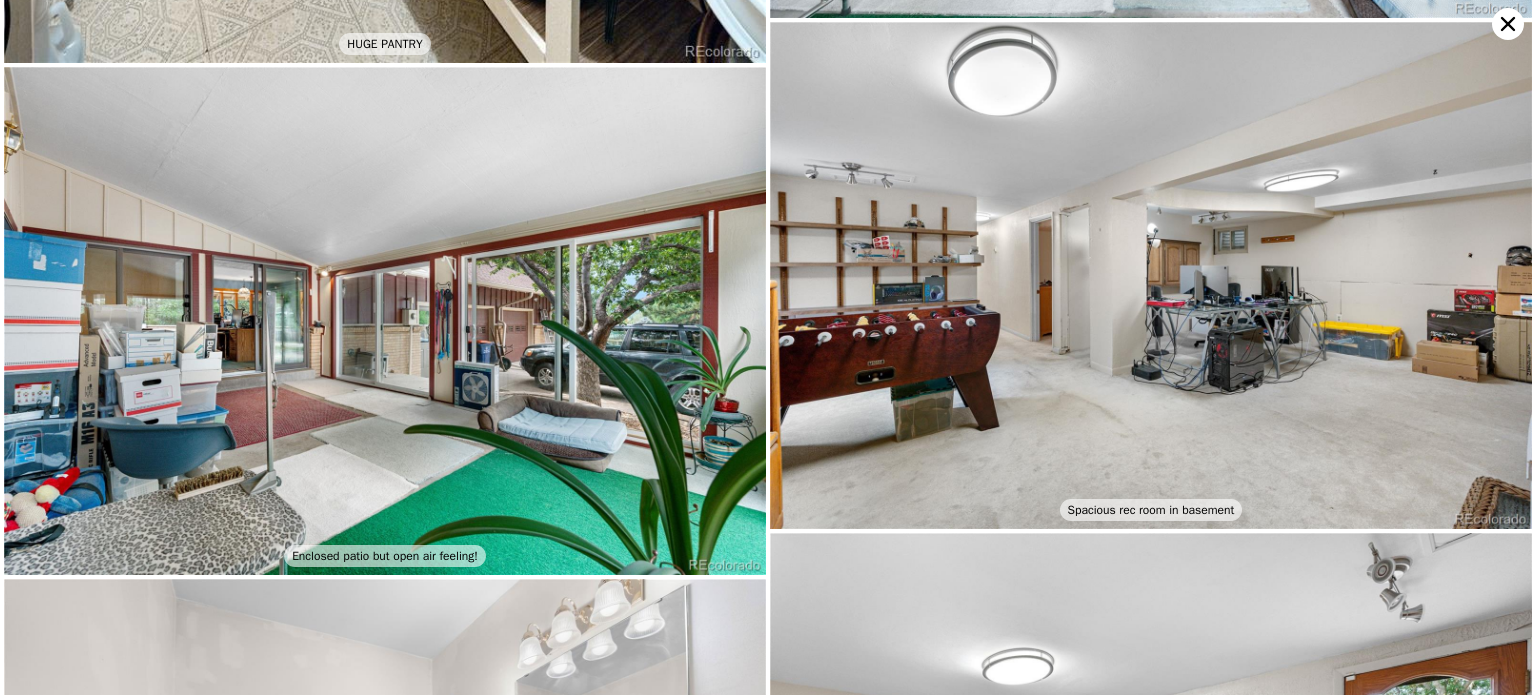 click 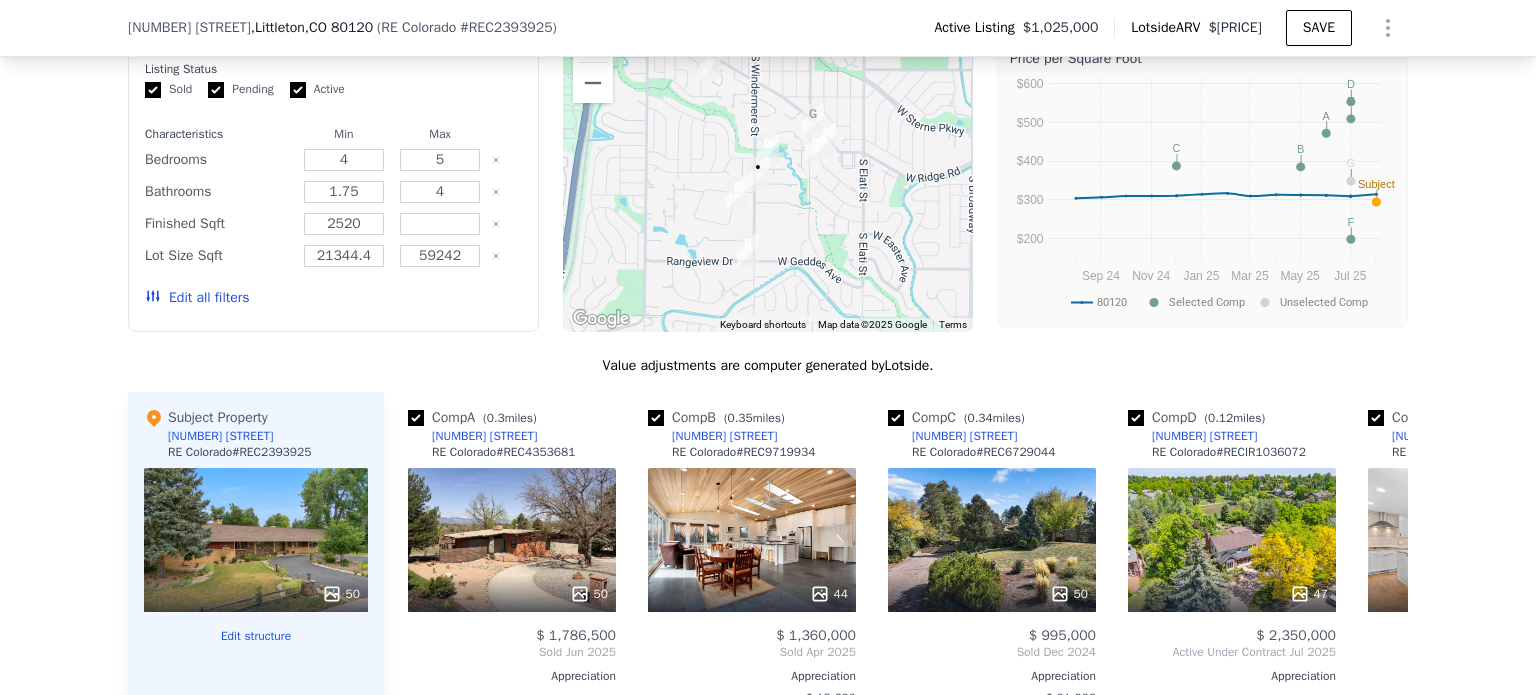 scroll, scrollTop: 1962, scrollLeft: 0, axis: vertical 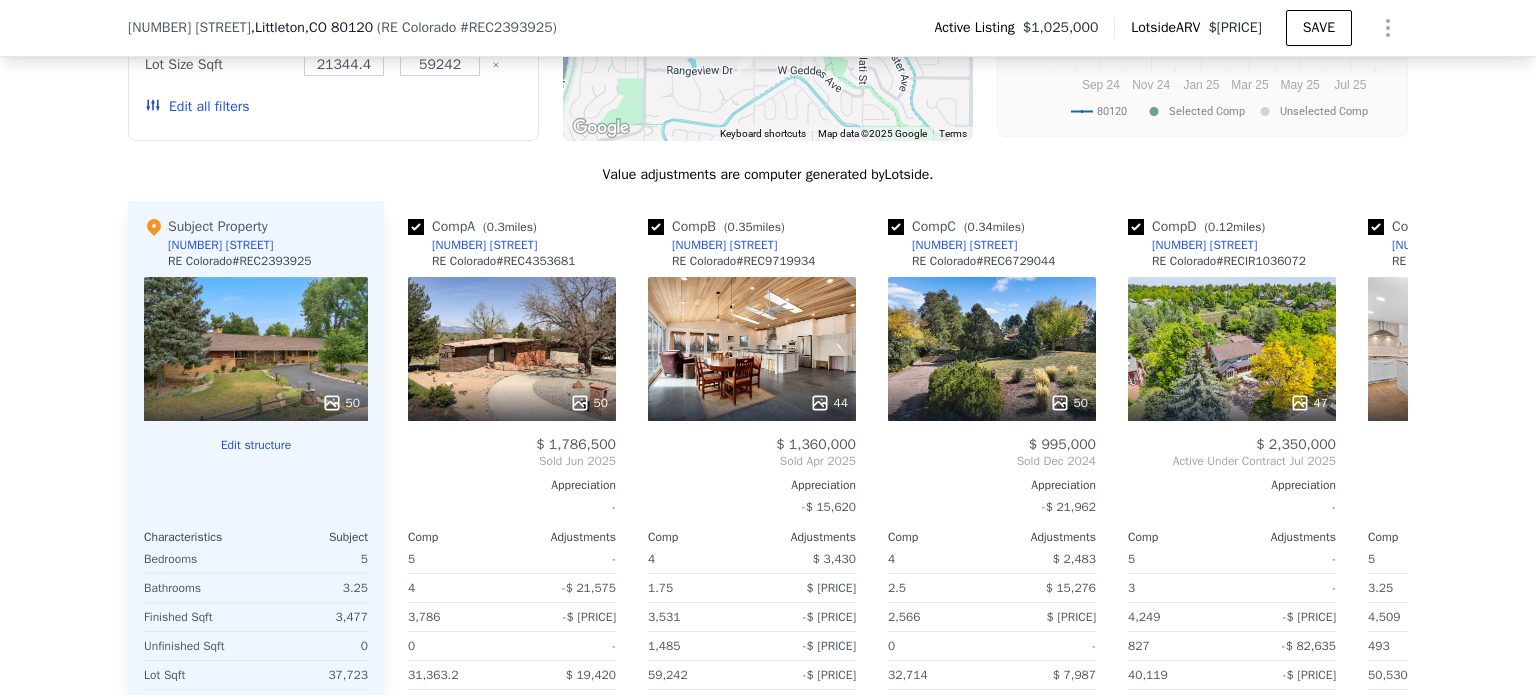 click on "50" at bounding box center [512, 349] 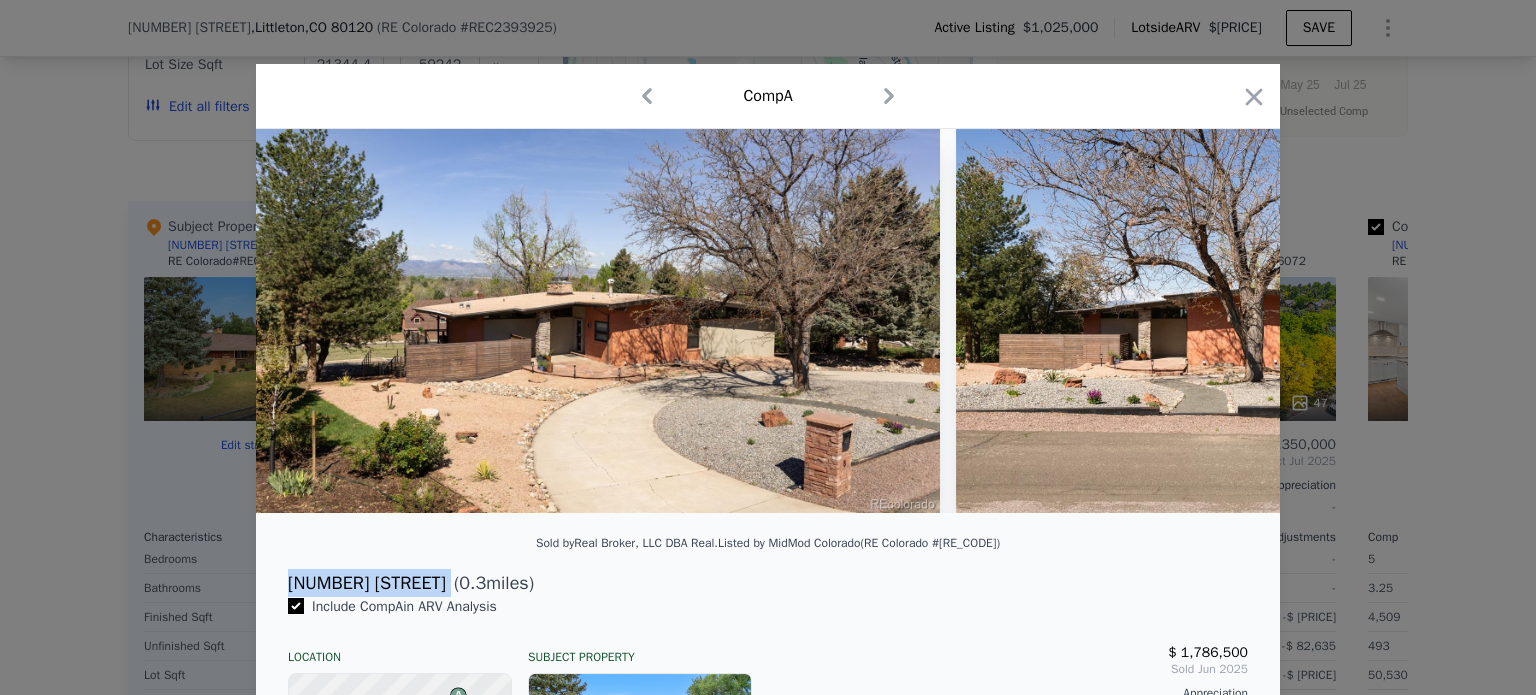 drag, startPoint x: 425, startPoint y: 599, endPoint x: 273, endPoint y: 595, distance: 152.05263 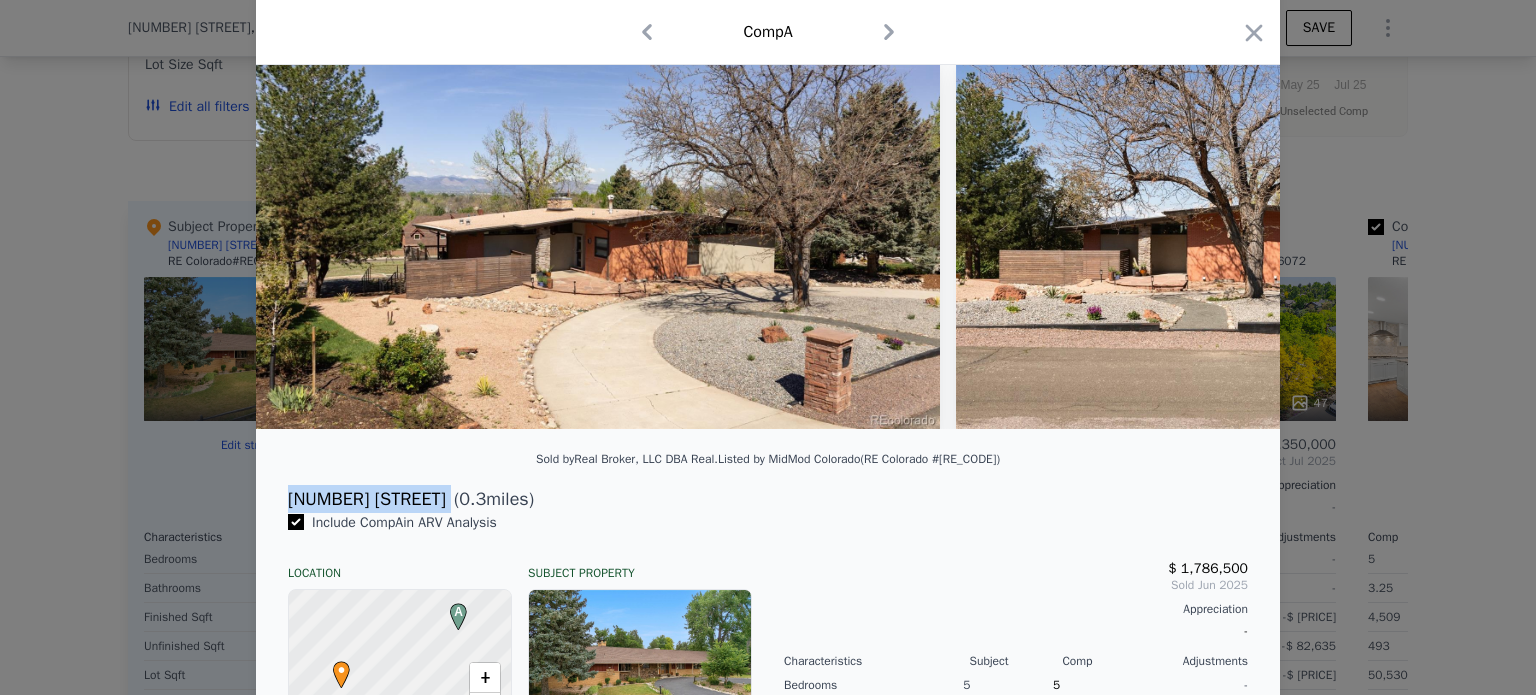 scroll, scrollTop: 0, scrollLeft: 0, axis: both 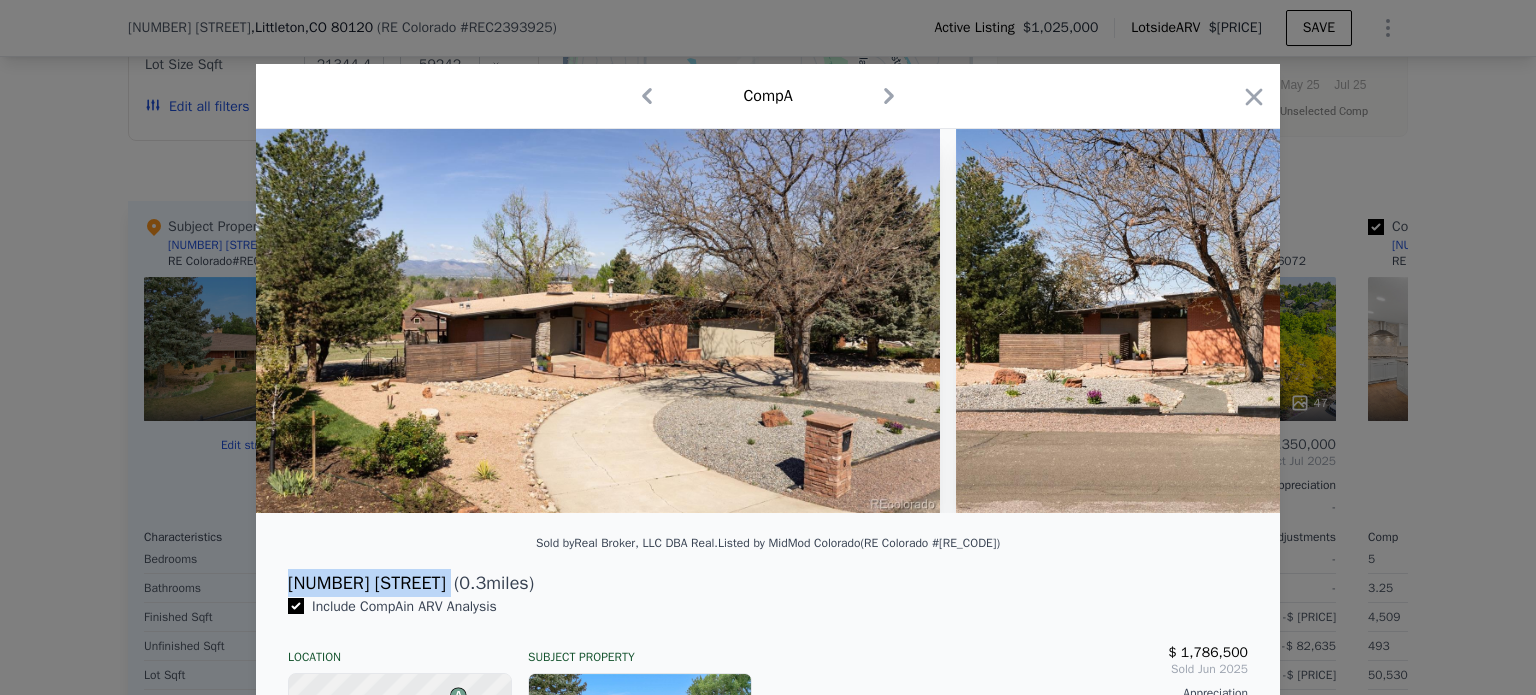click 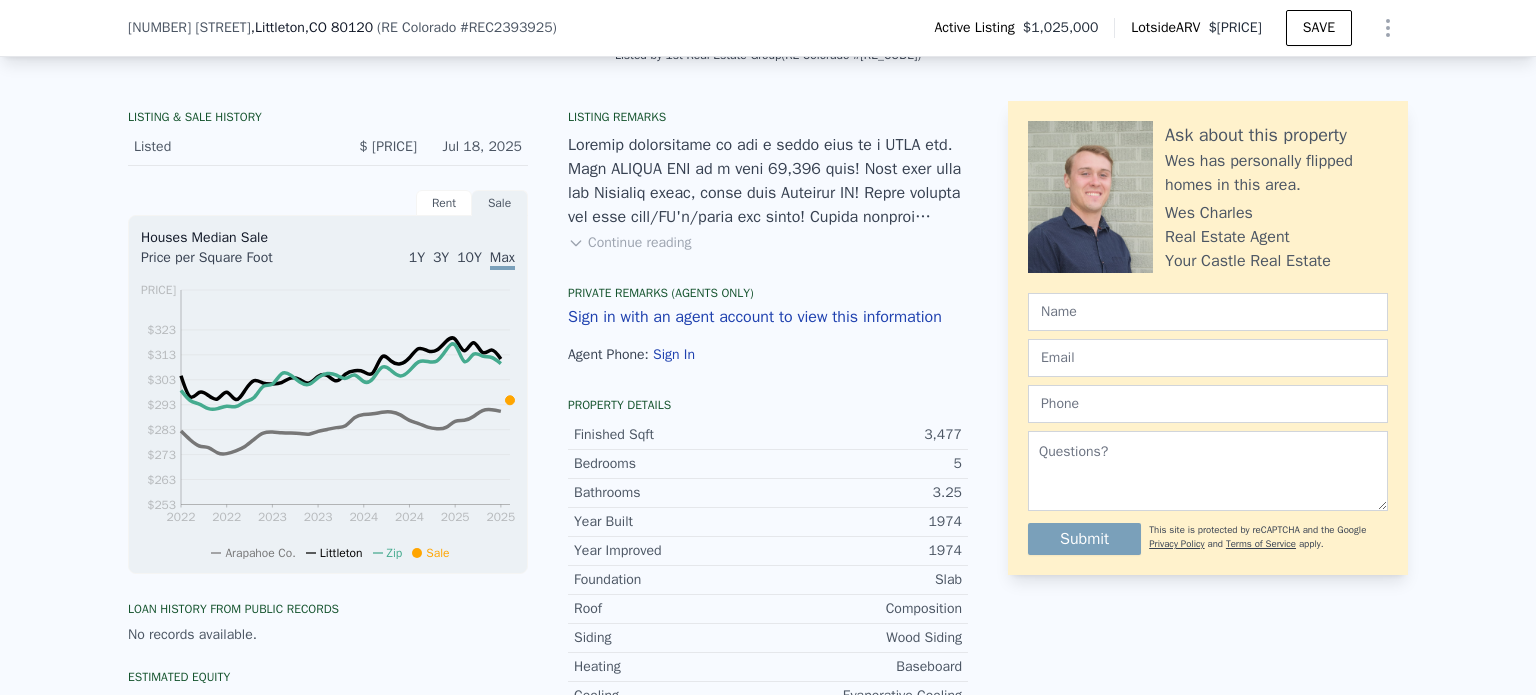 scroll, scrollTop: 0, scrollLeft: 0, axis: both 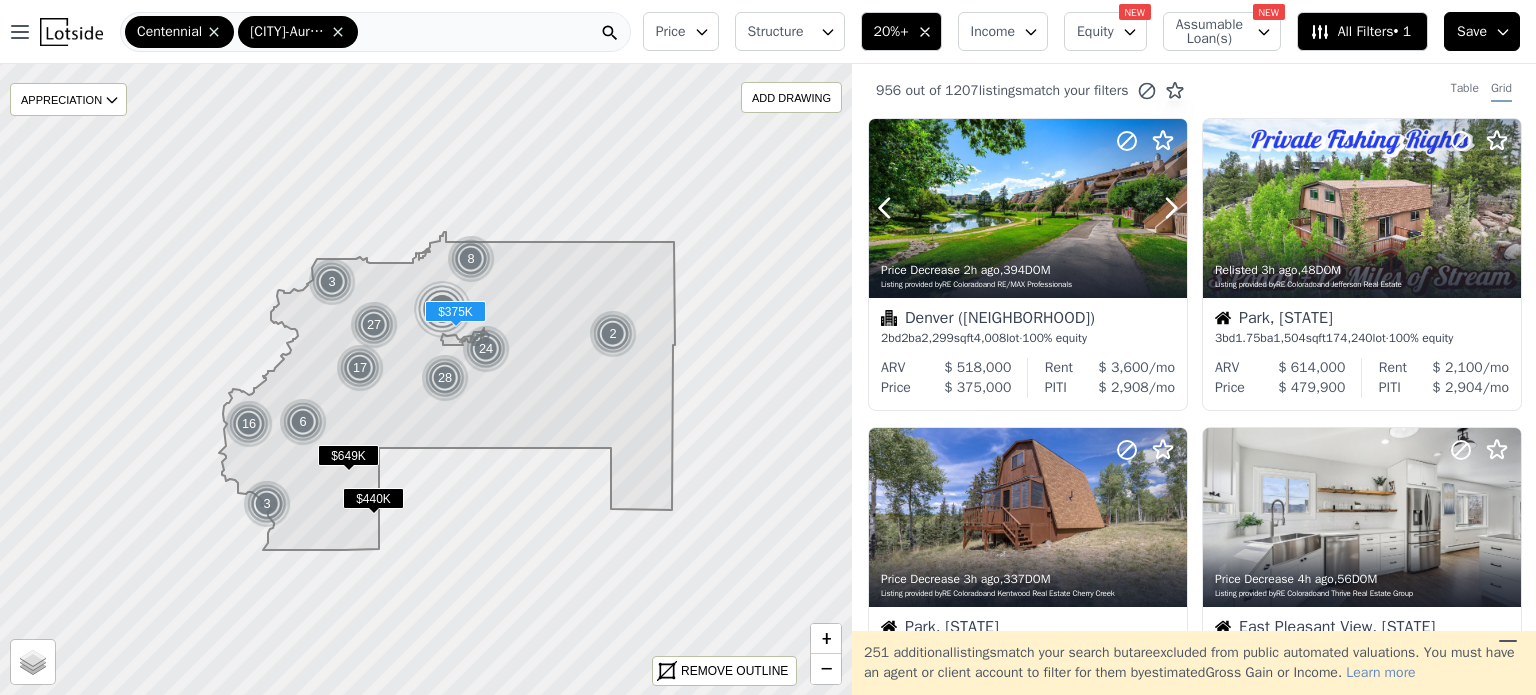 click at bounding box center (1123, 183) 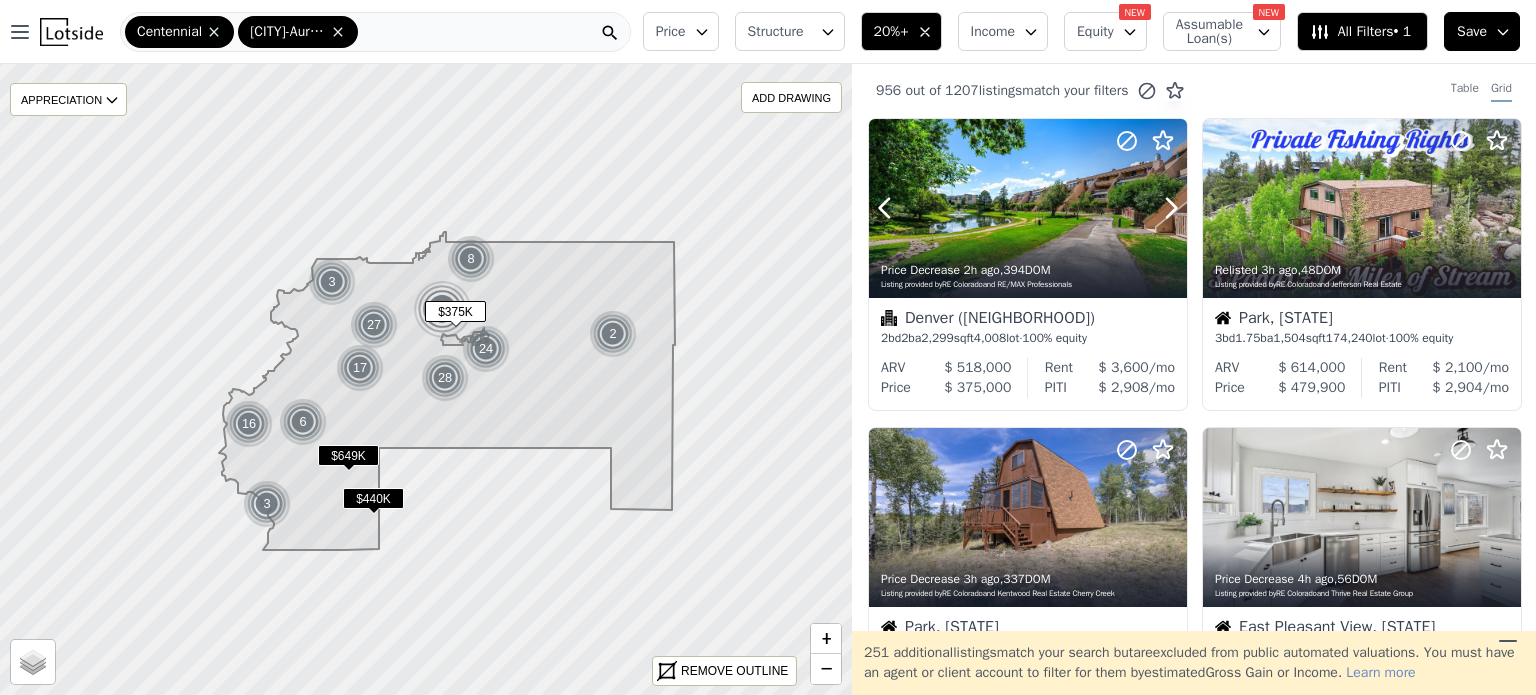 click at bounding box center (1123, 183) 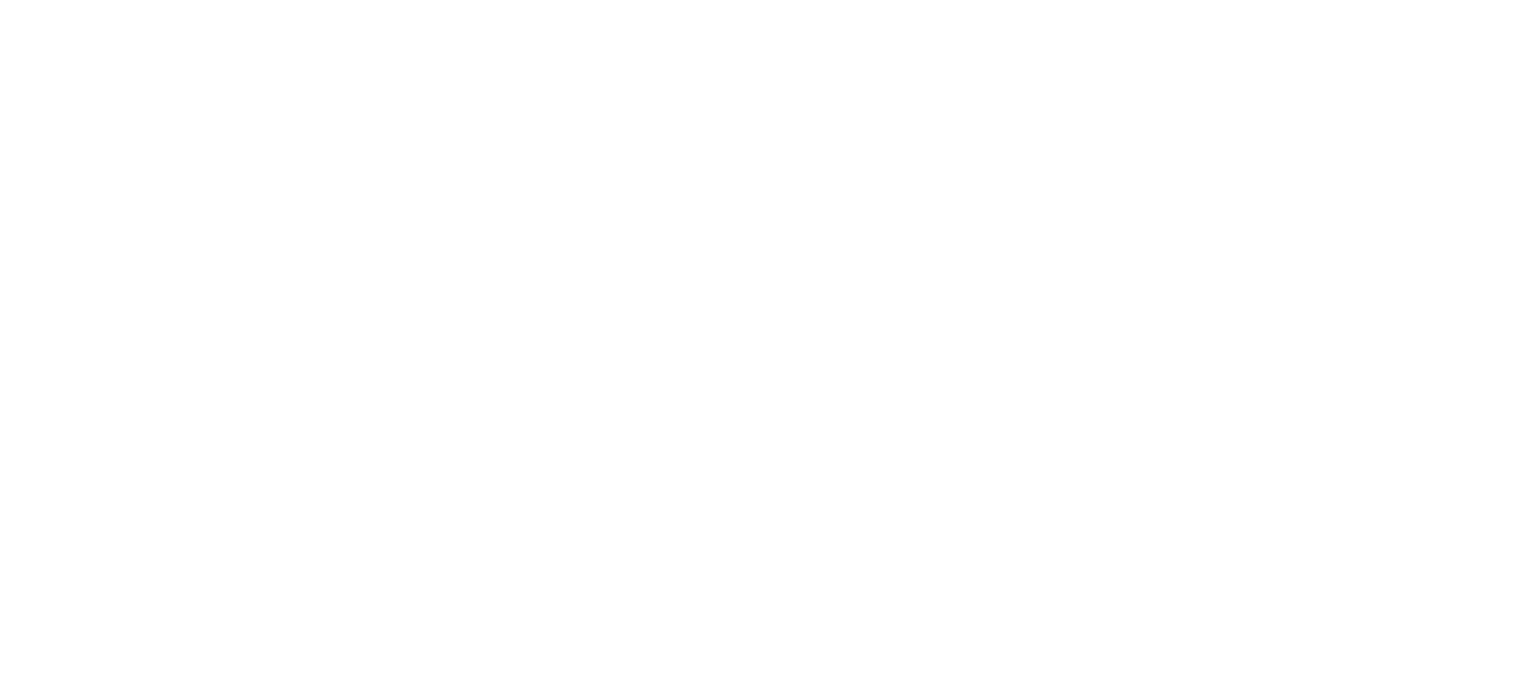 scroll, scrollTop: 0, scrollLeft: 0, axis: both 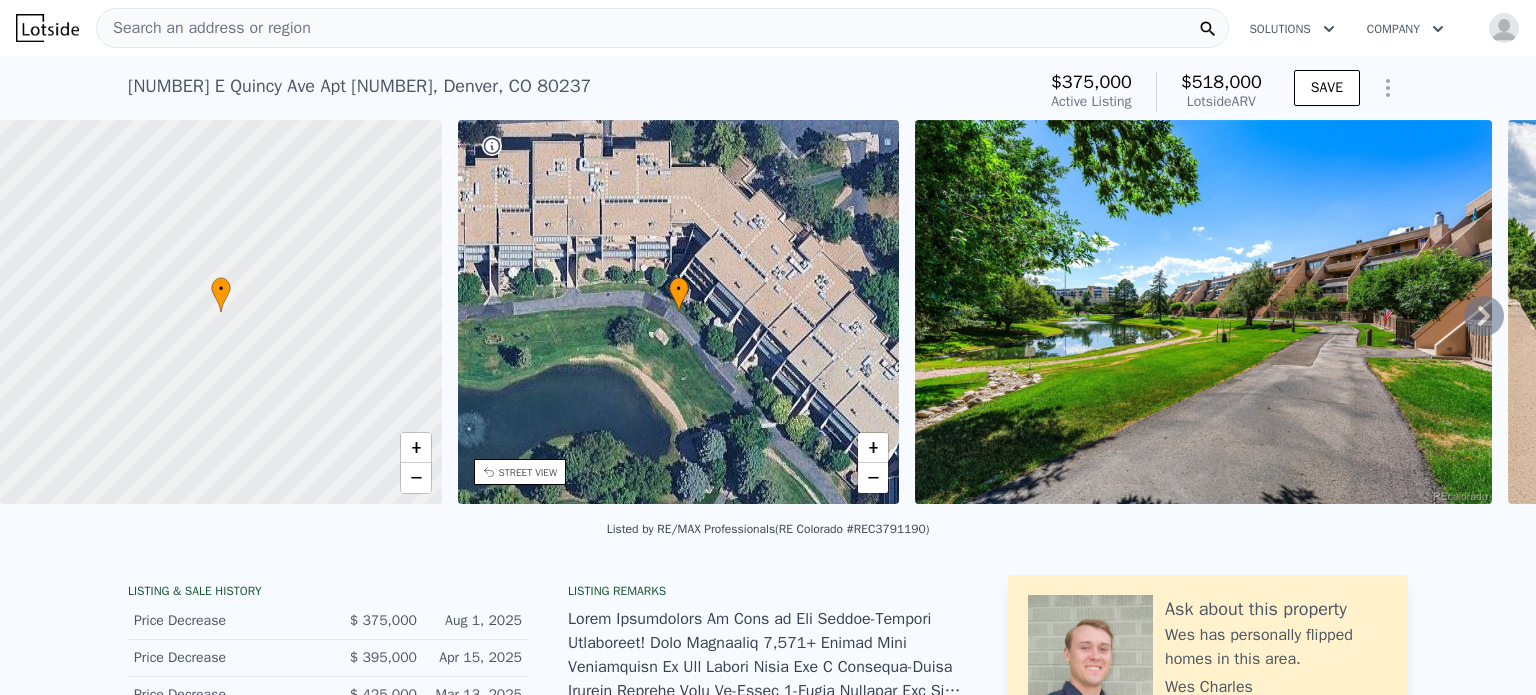 click on "Search an address or region" at bounding box center (204, 28) 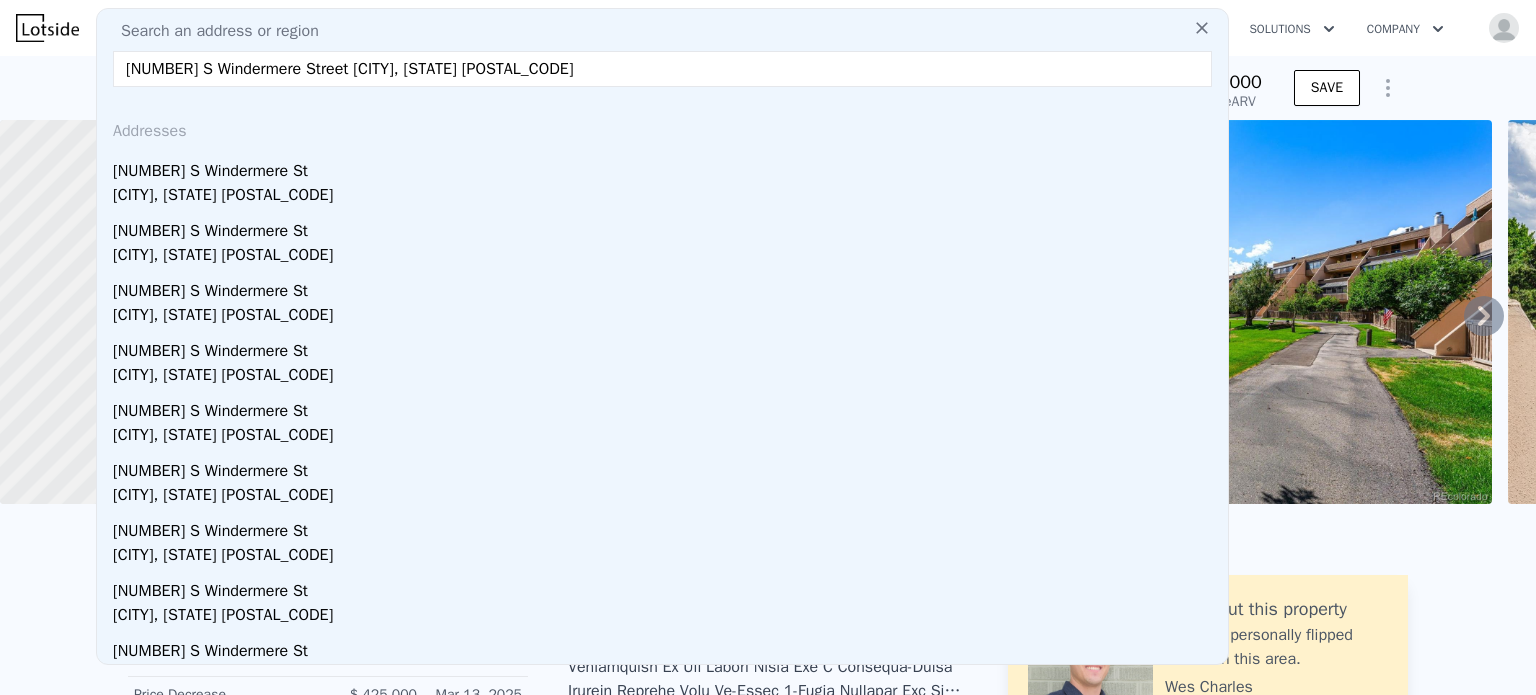 type on "7019 S Windermere Street littleton, CO 80120" 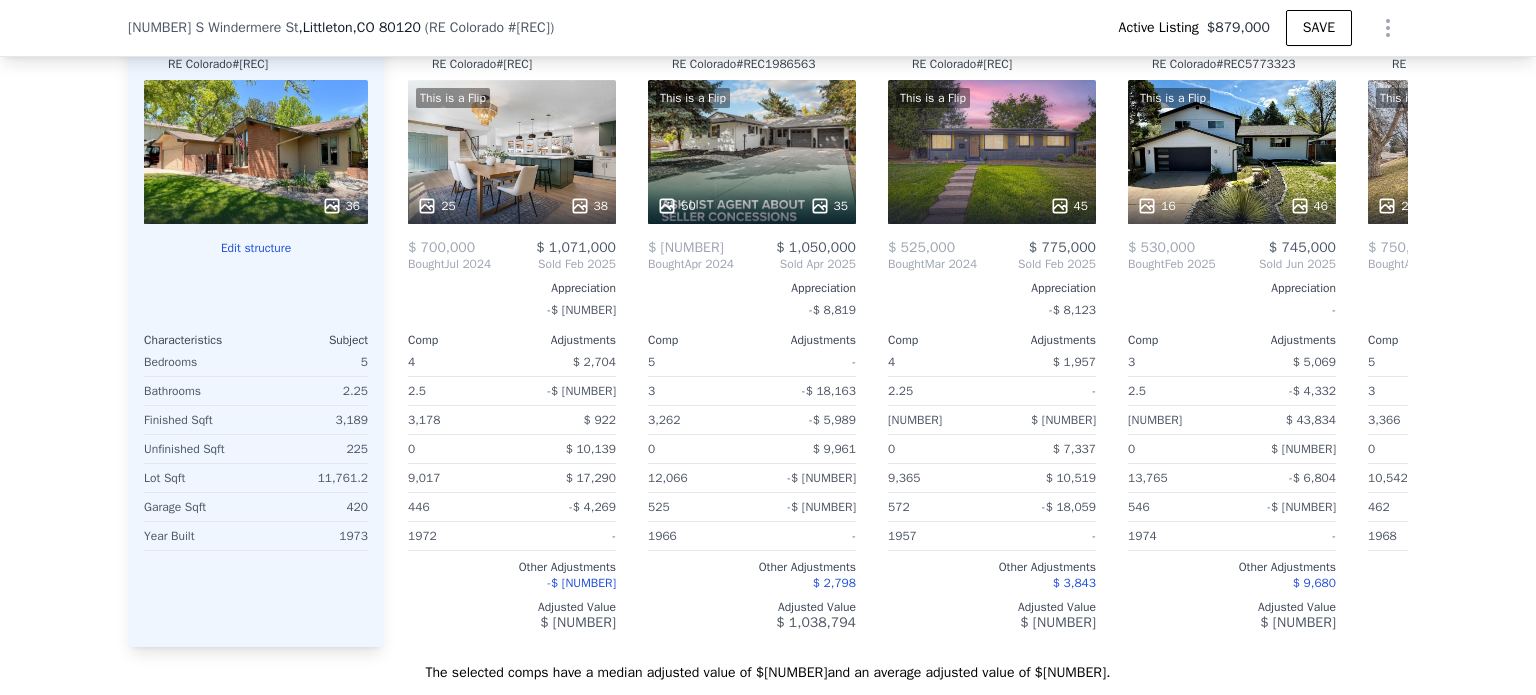 scroll, scrollTop: 2182, scrollLeft: 0, axis: vertical 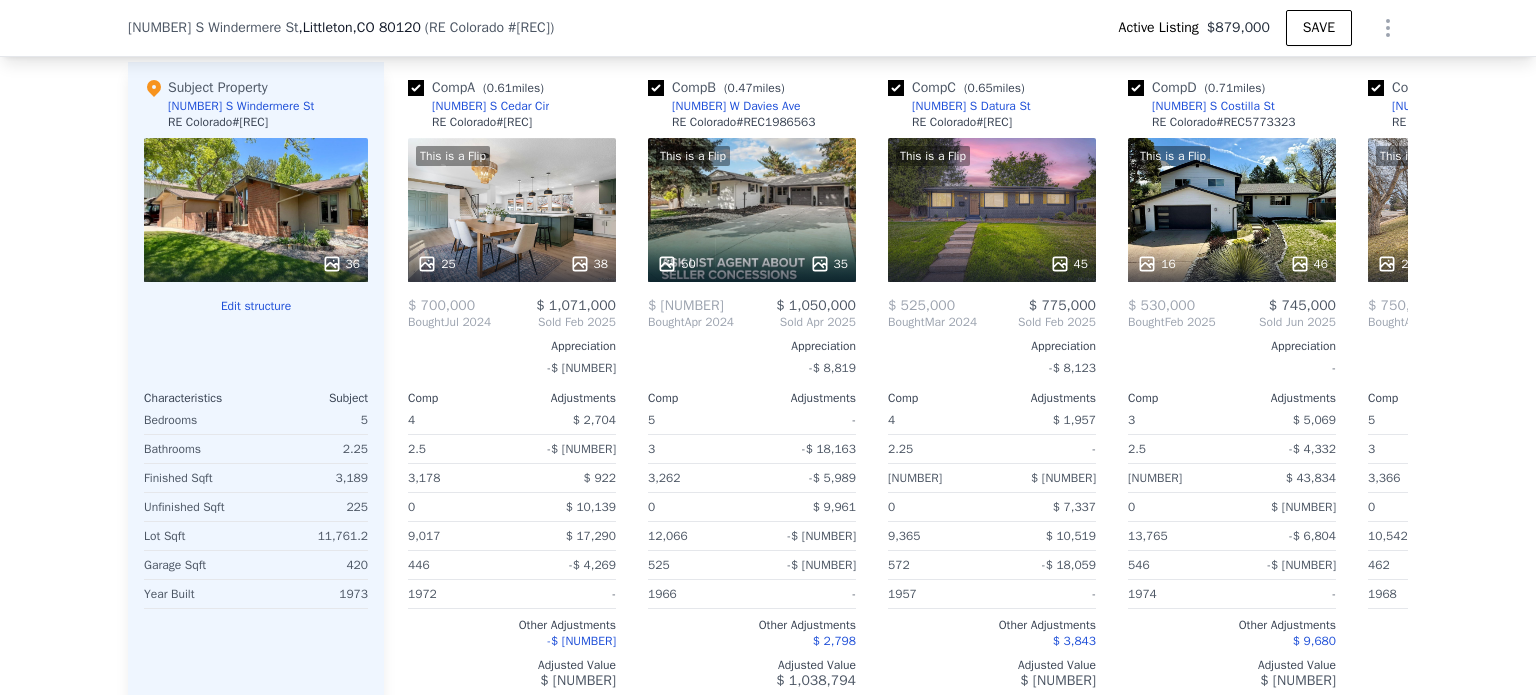 click on "This is a Flip 25 38" at bounding box center [512, 210] 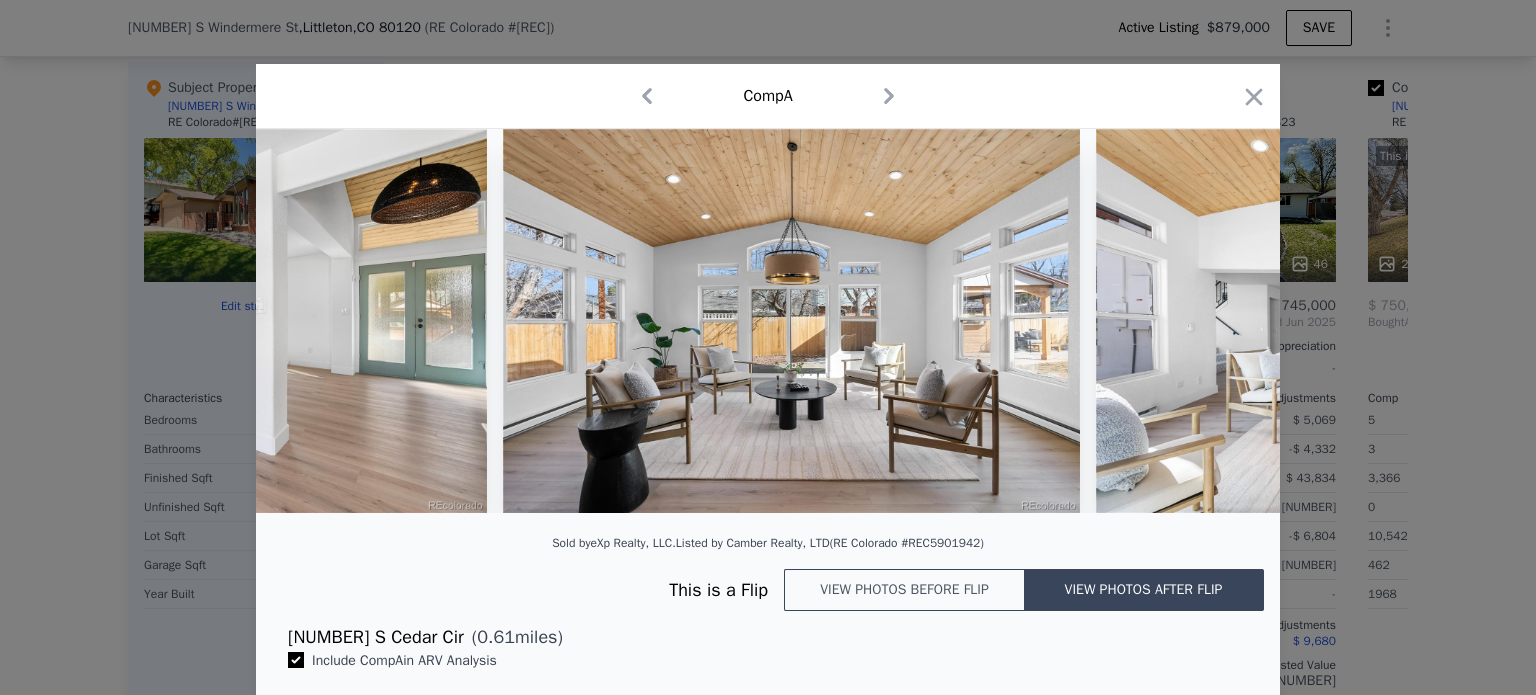 scroll, scrollTop: 0, scrollLeft: 2752, axis: horizontal 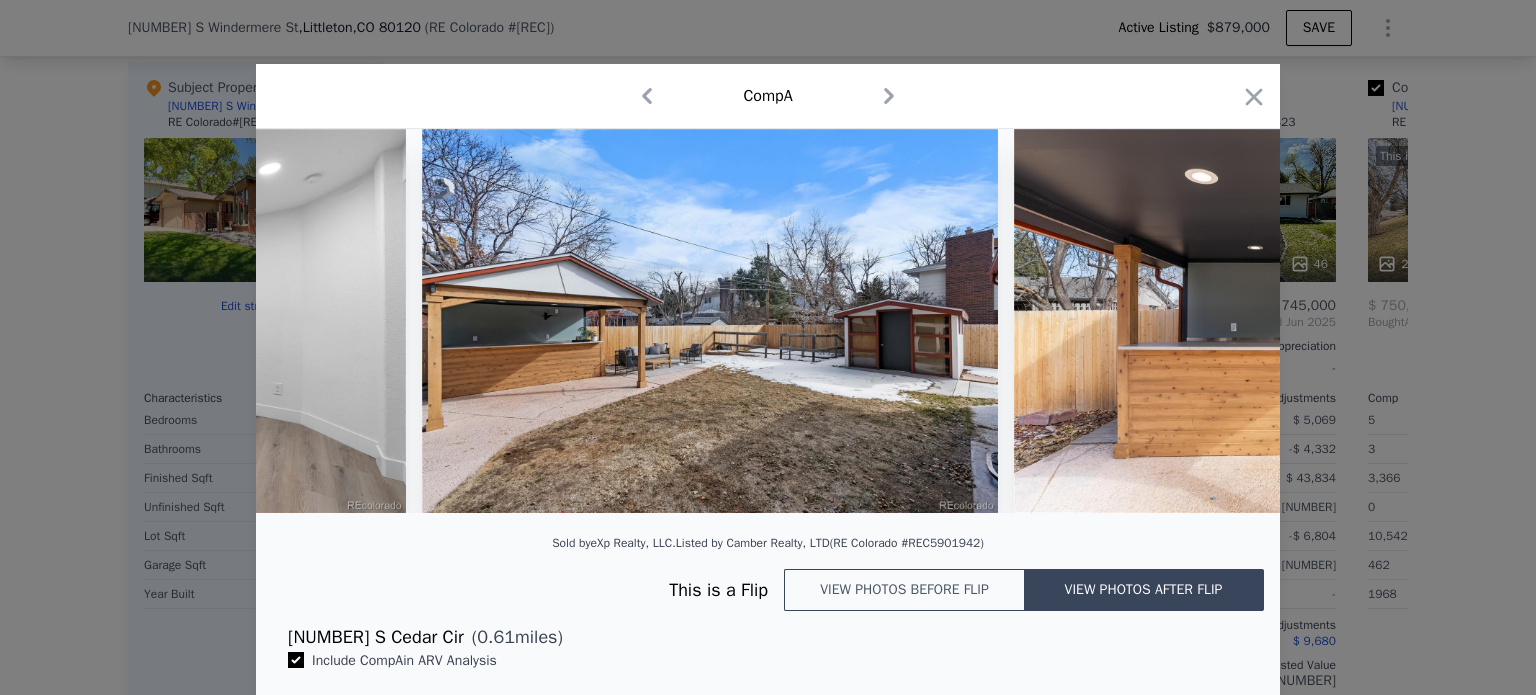 click 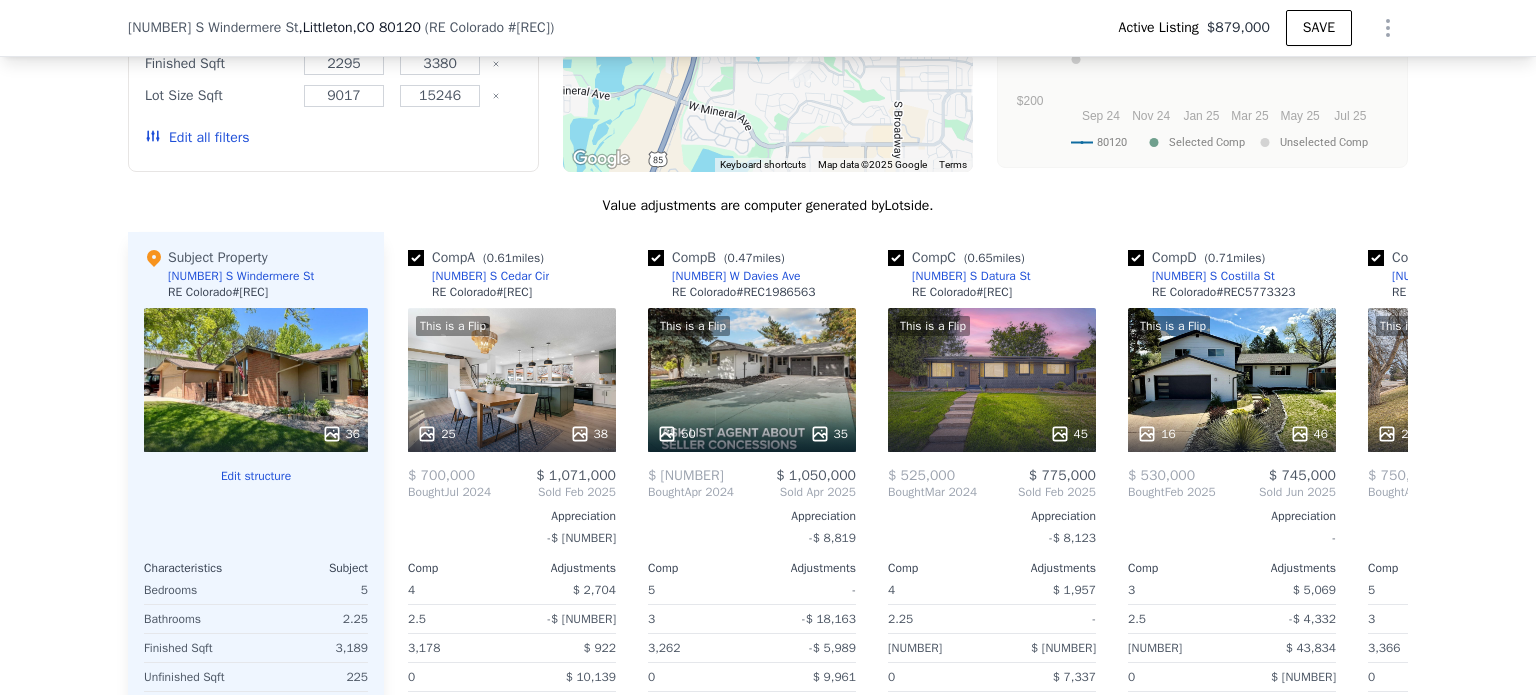 scroll, scrollTop: 1941, scrollLeft: 0, axis: vertical 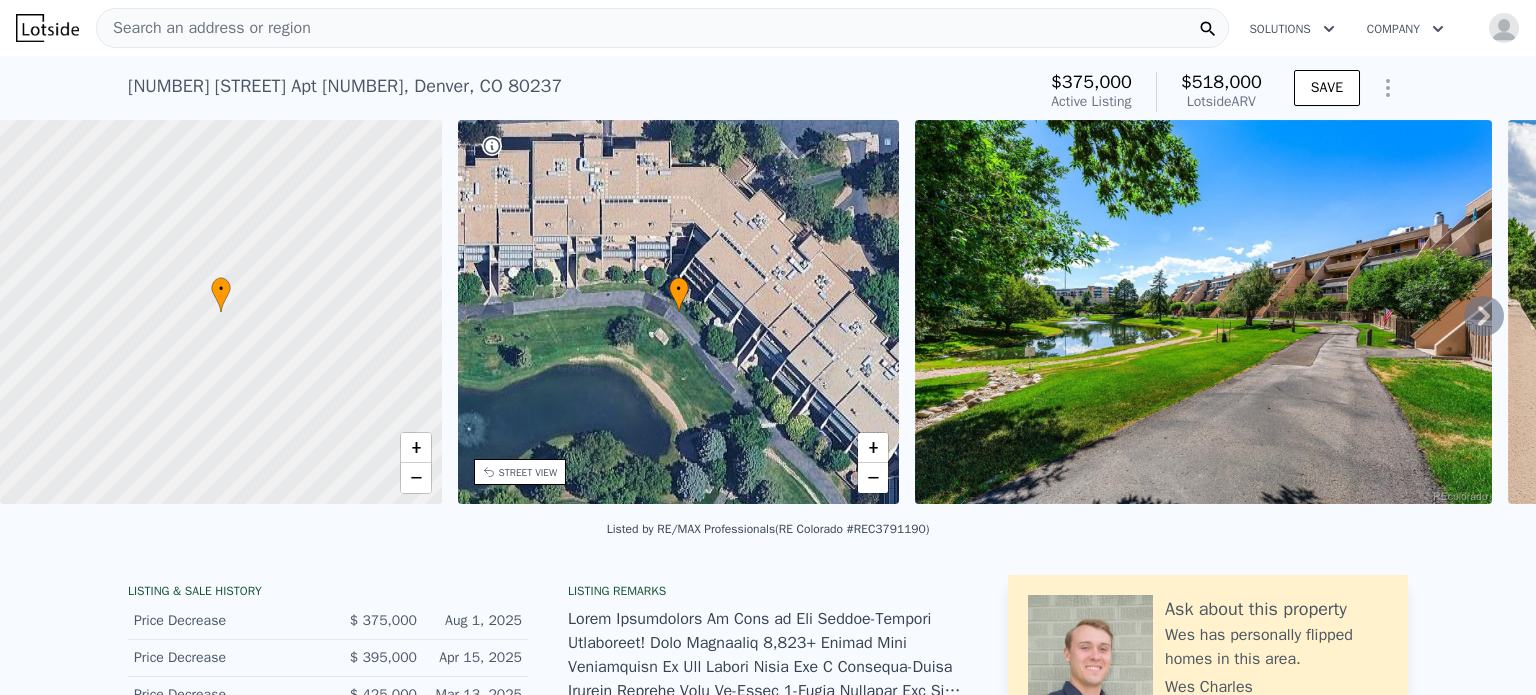 click on "Search an address or region" at bounding box center [662, 28] 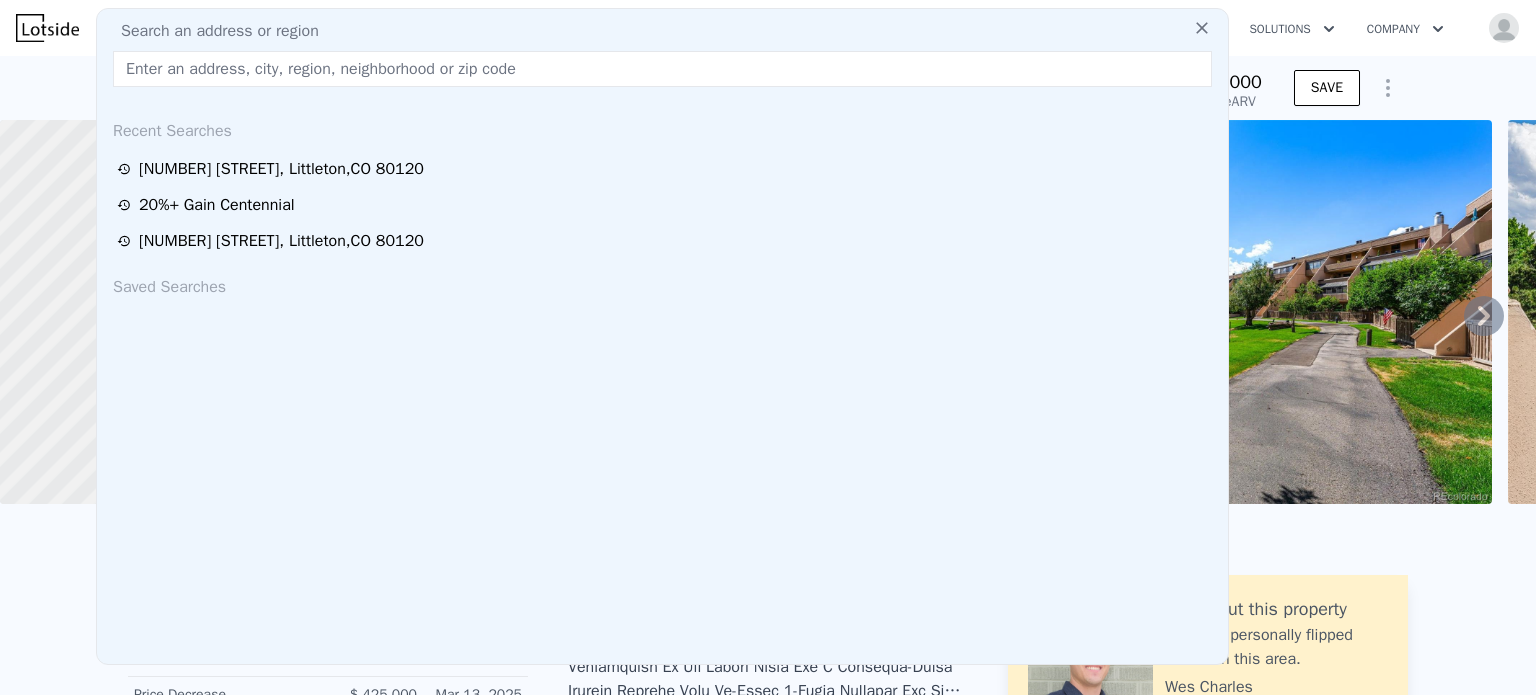 type on "1576 W Davies Place, Littleton, CO 80120" 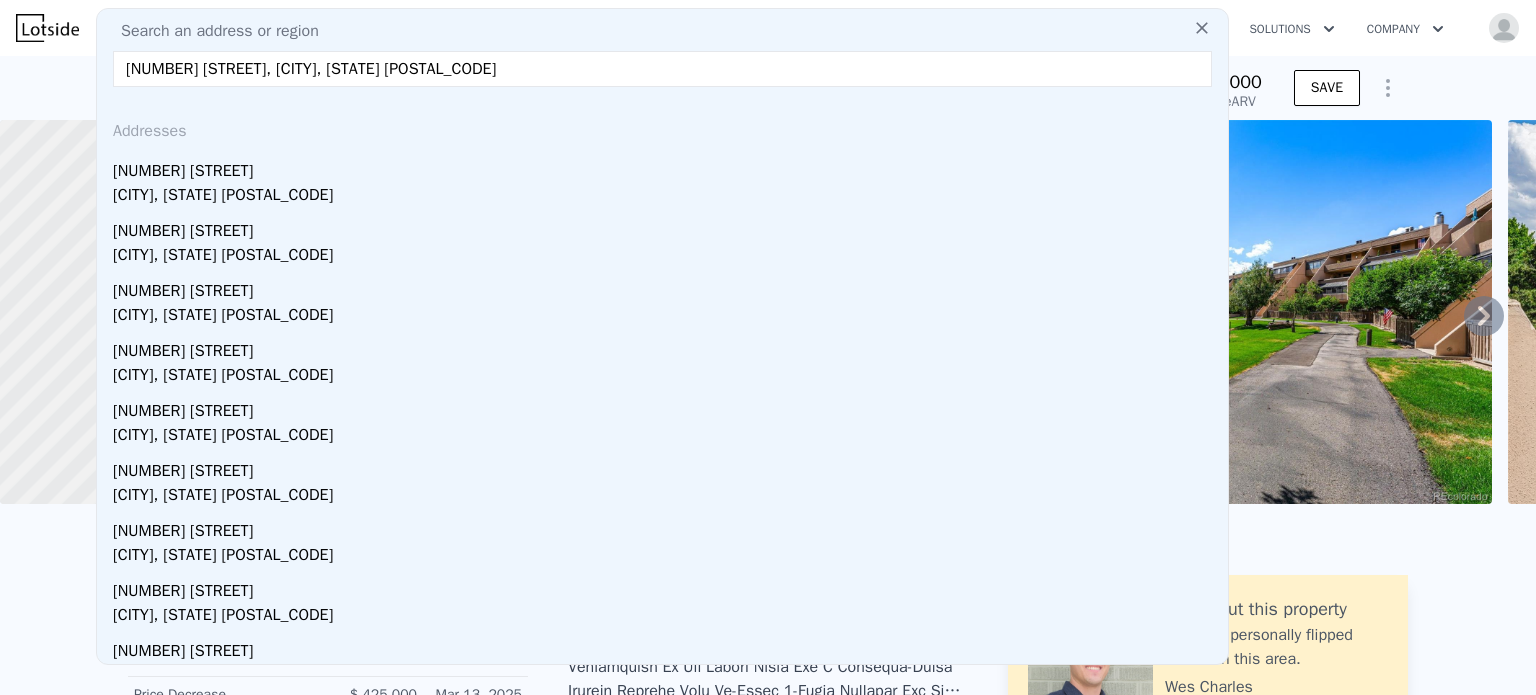 click on "Littleton, CO 80120" at bounding box center [666, 197] 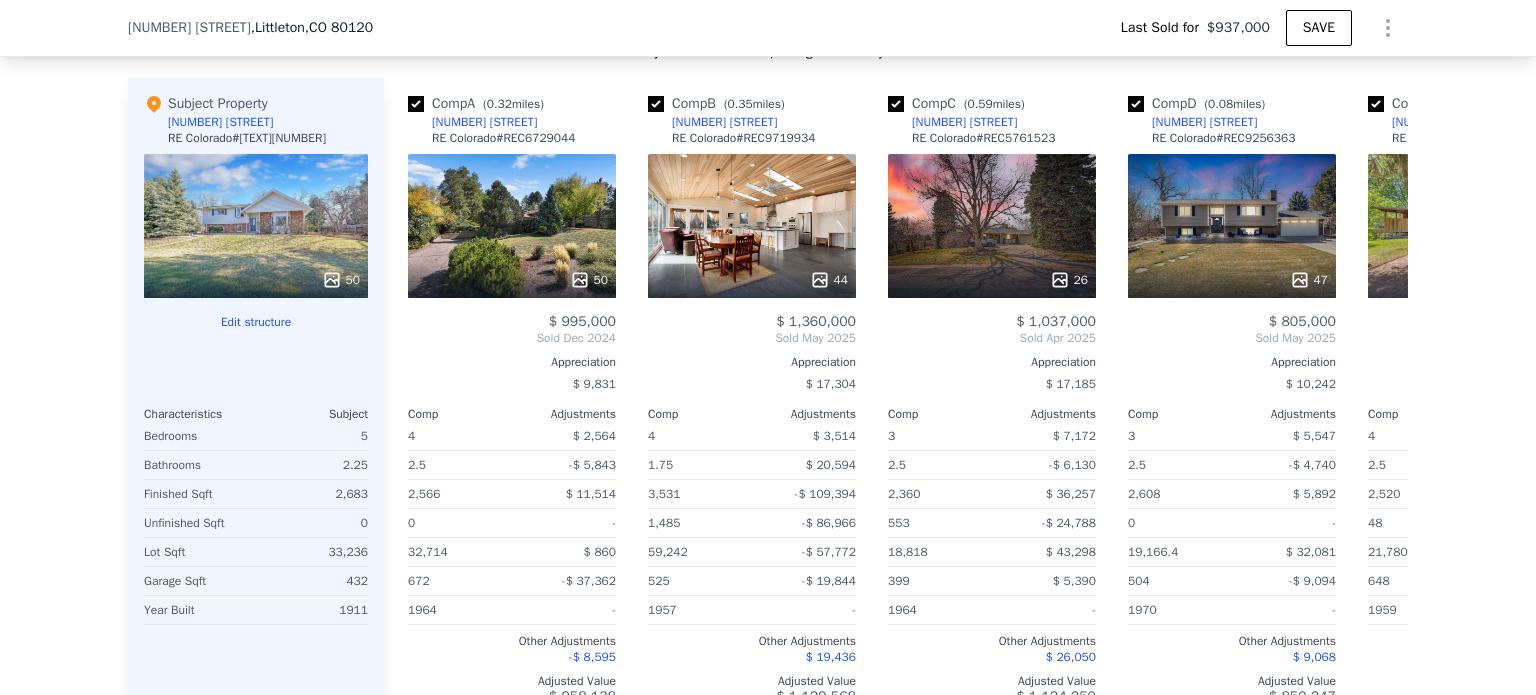 scroll, scrollTop: 2153, scrollLeft: 0, axis: vertical 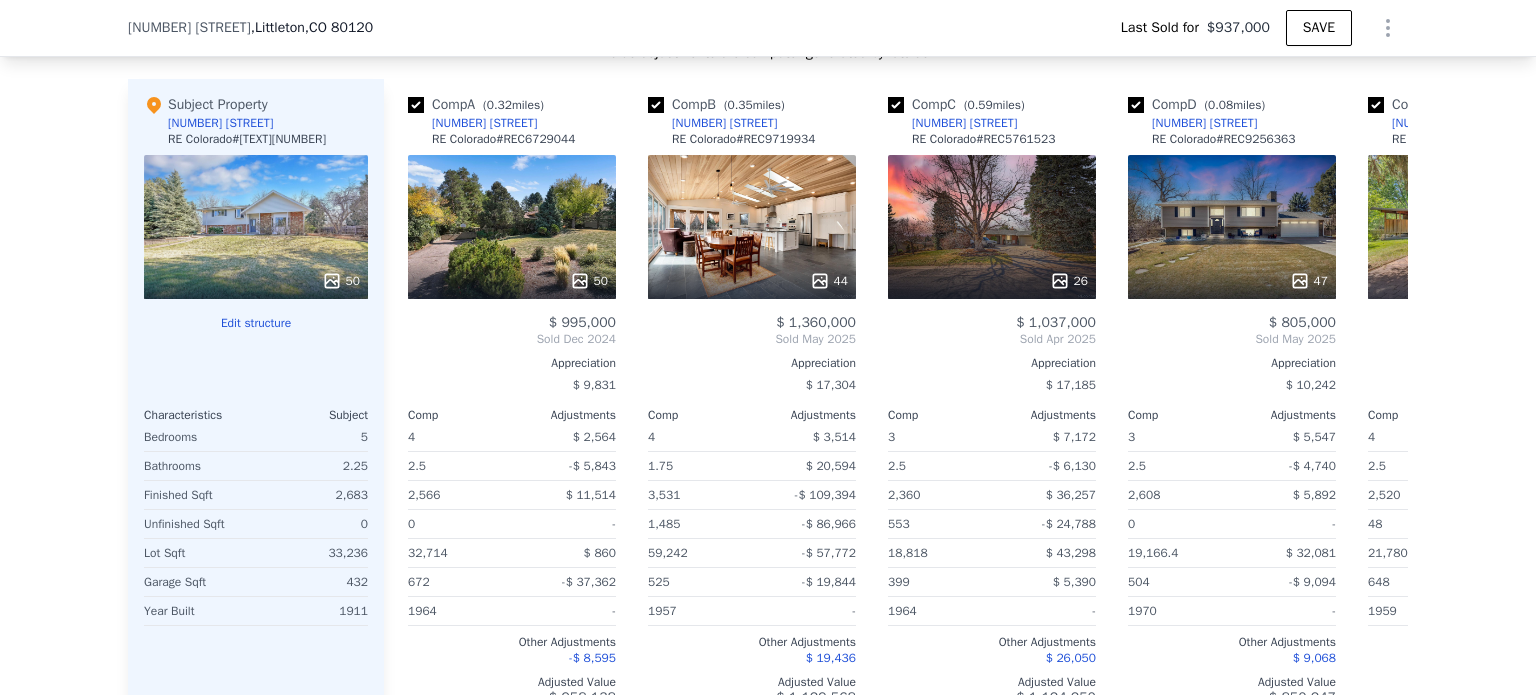 type on "$ 995,000" 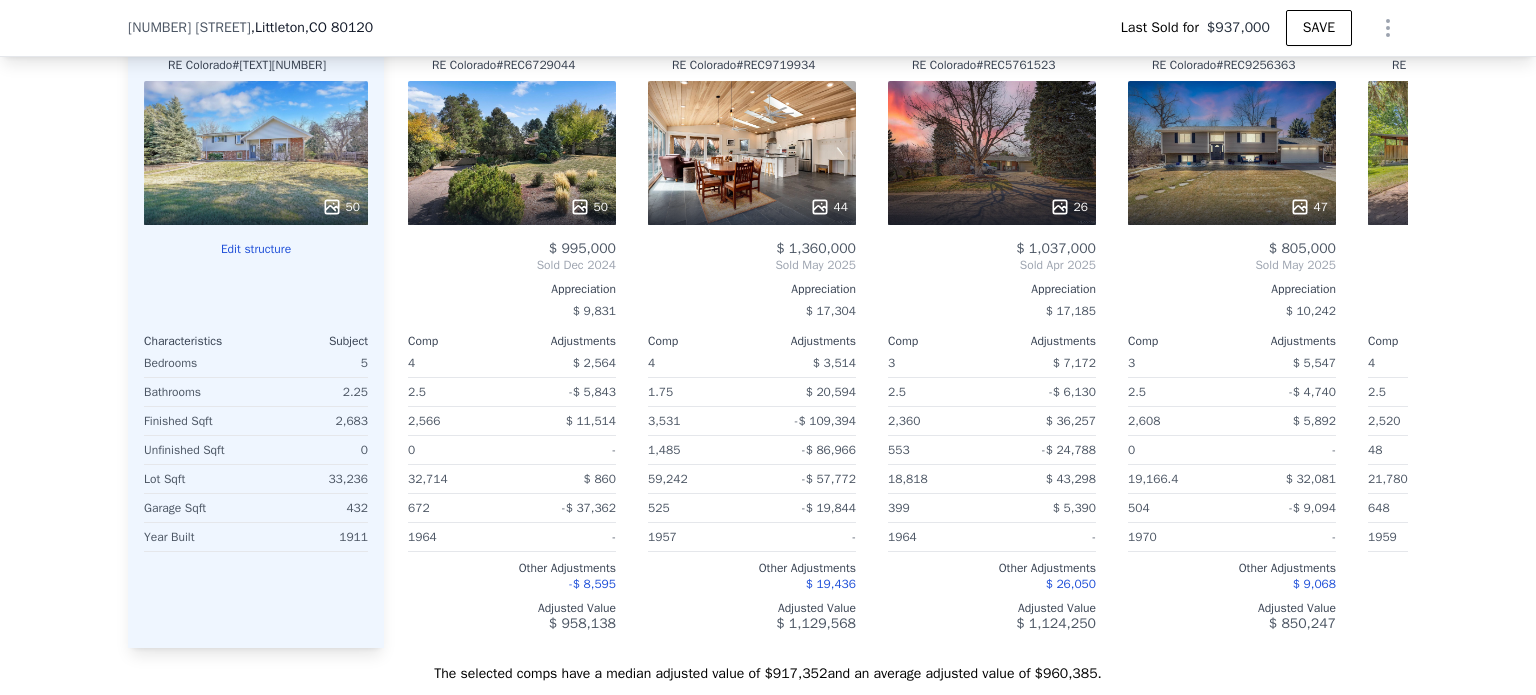scroll, scrollTop: 2228, scrollLeft: 0, axis: vertical 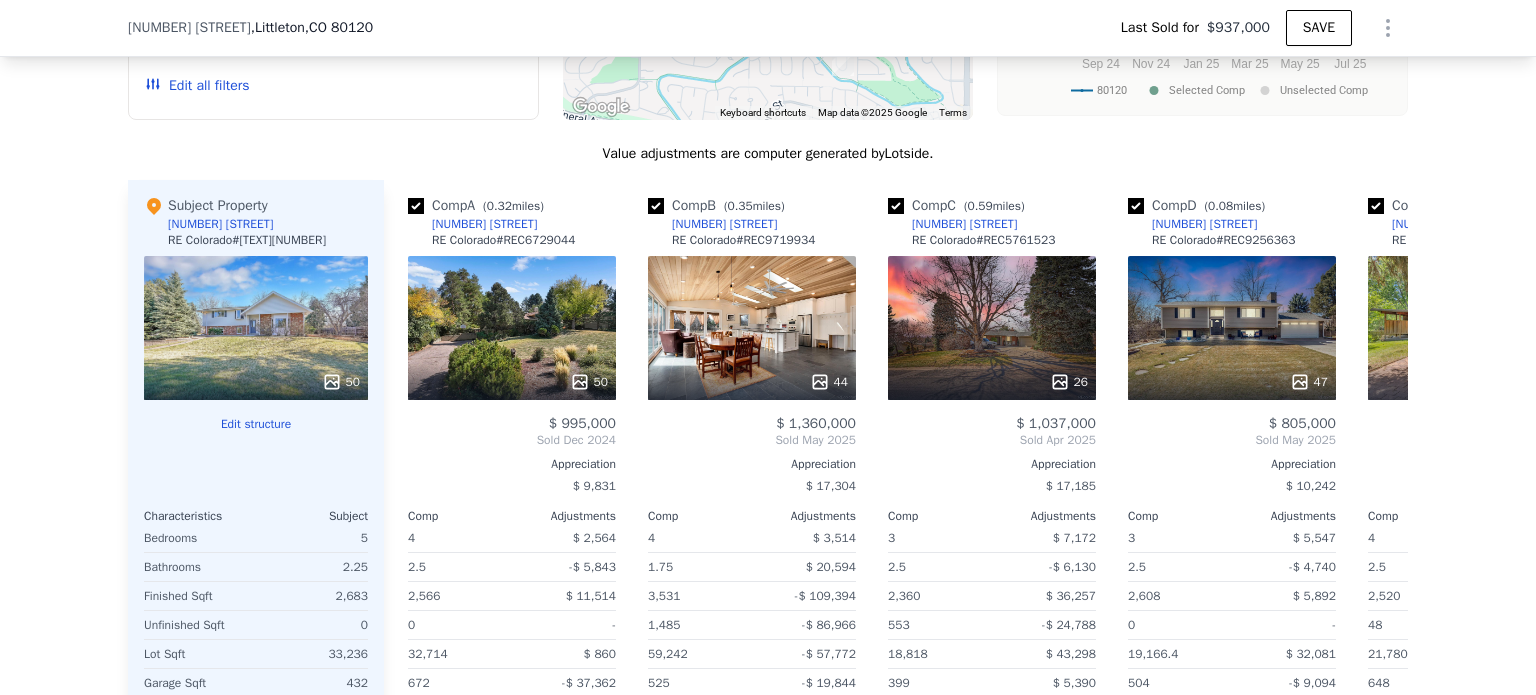type on "2" 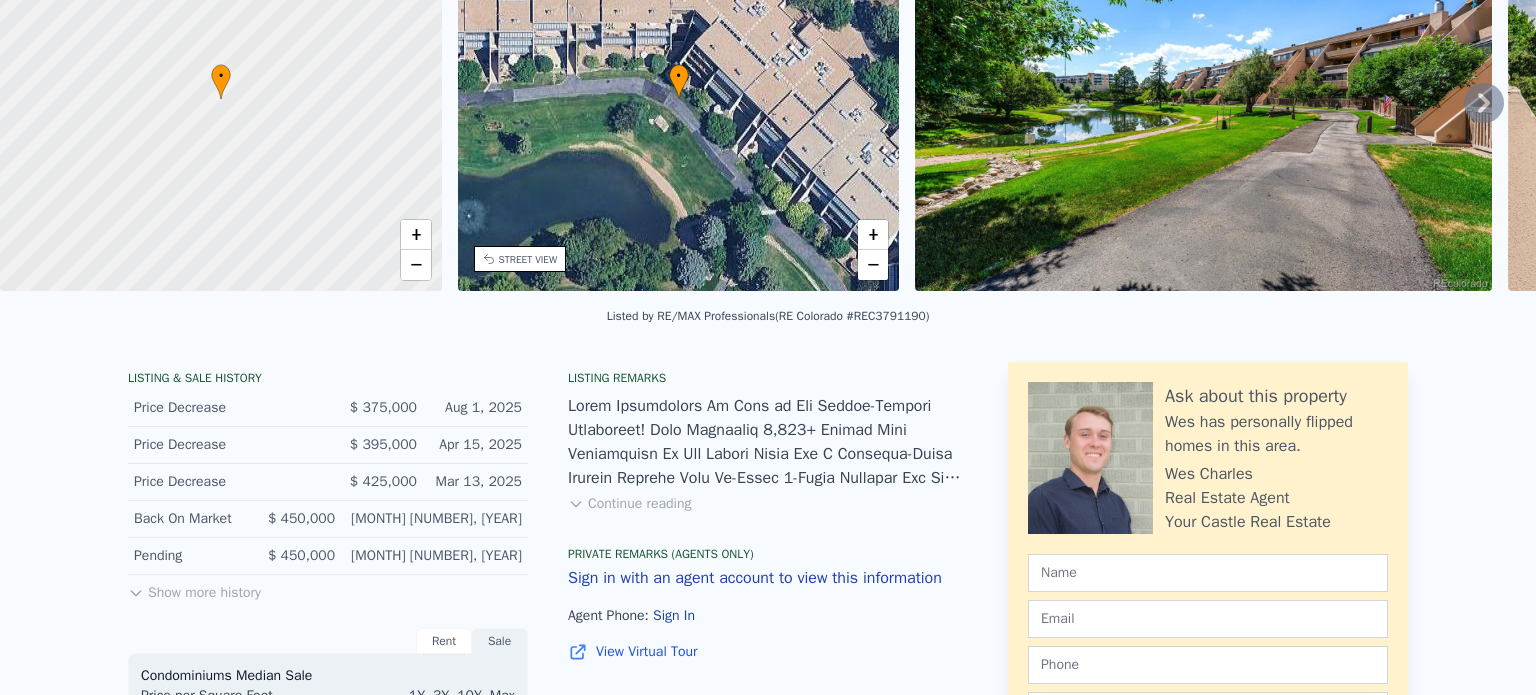 scroll, scrollTop: 0, scrollLeft: 0, axis: both 